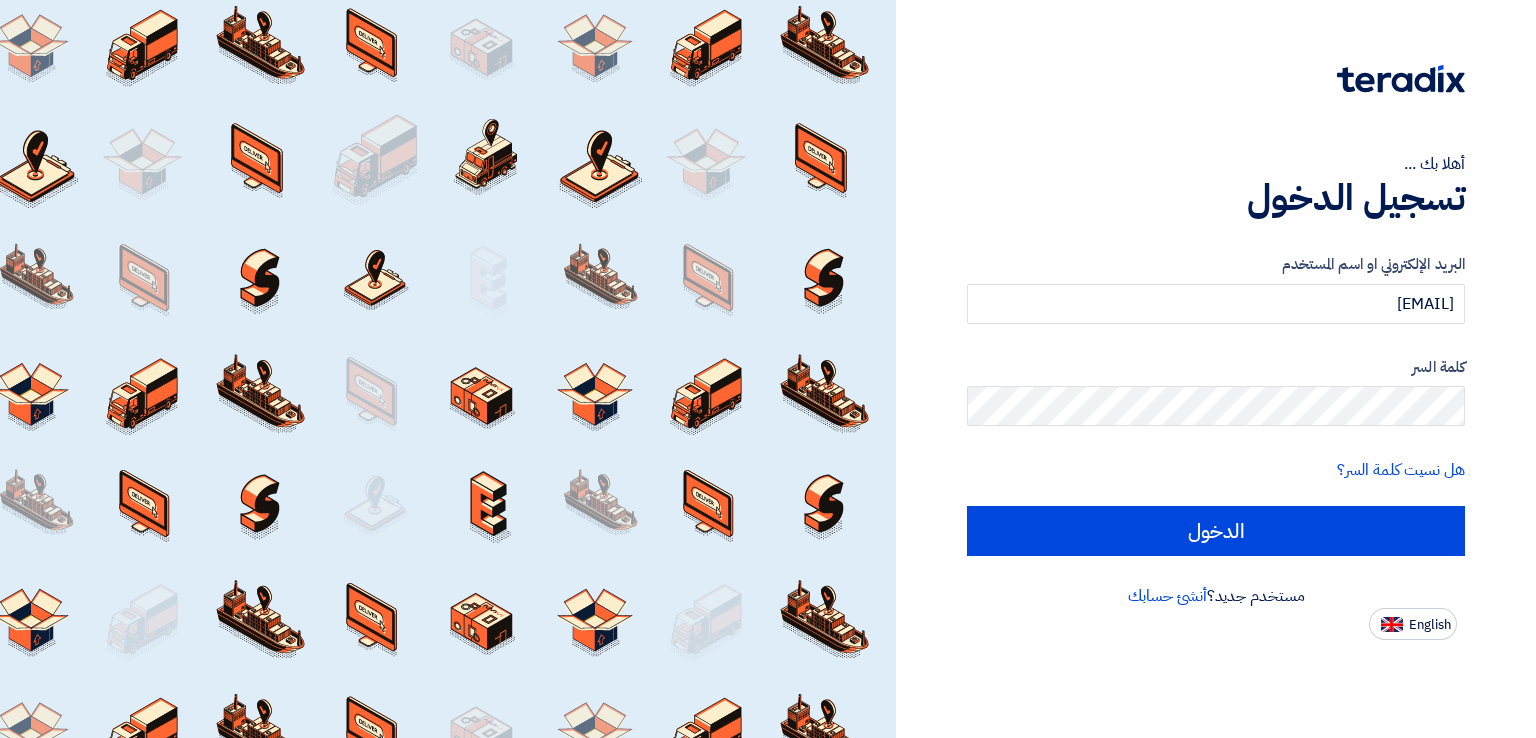 scroll, scrollTop: 0, scrollLeft: 0, axis: both 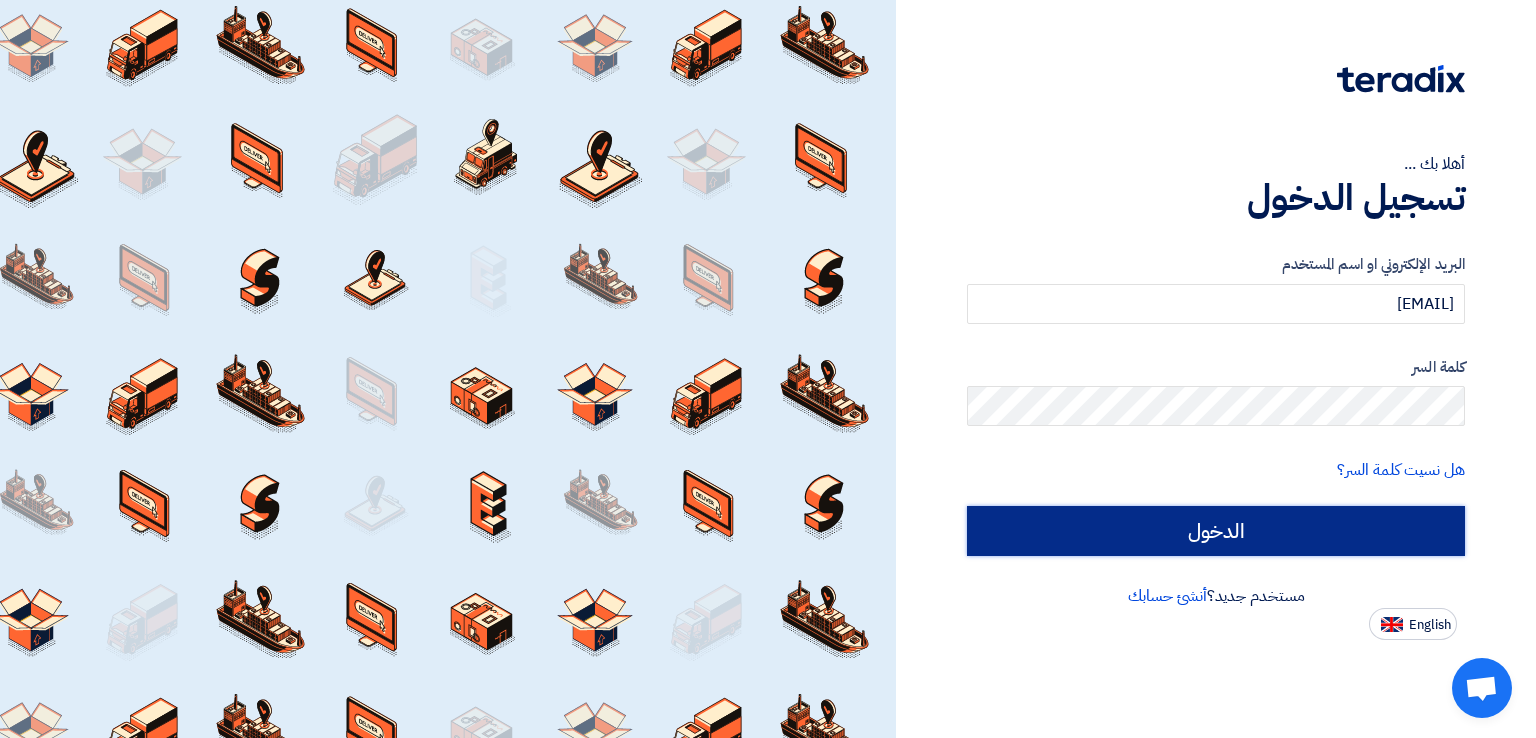 click on "الدخول" 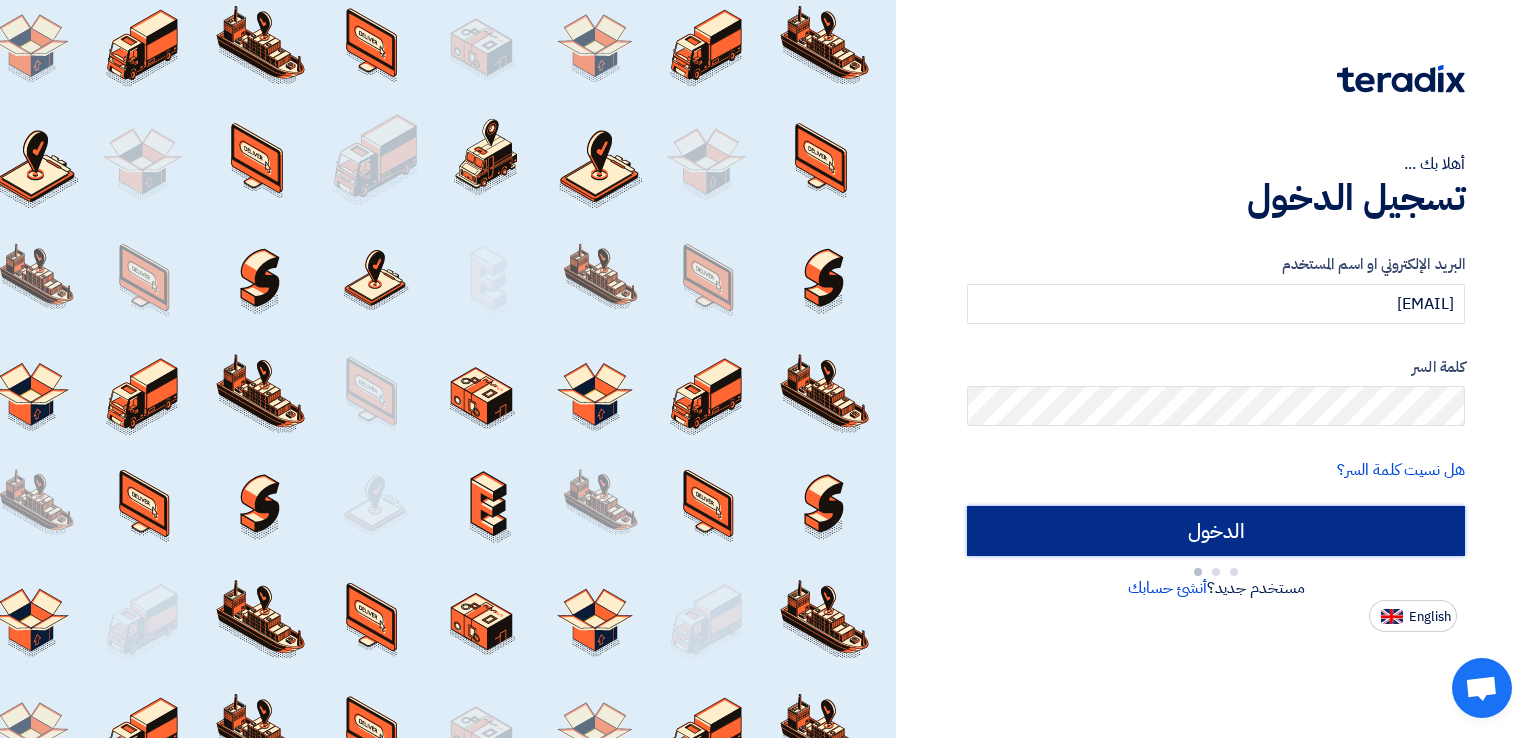 click on "الدخول" 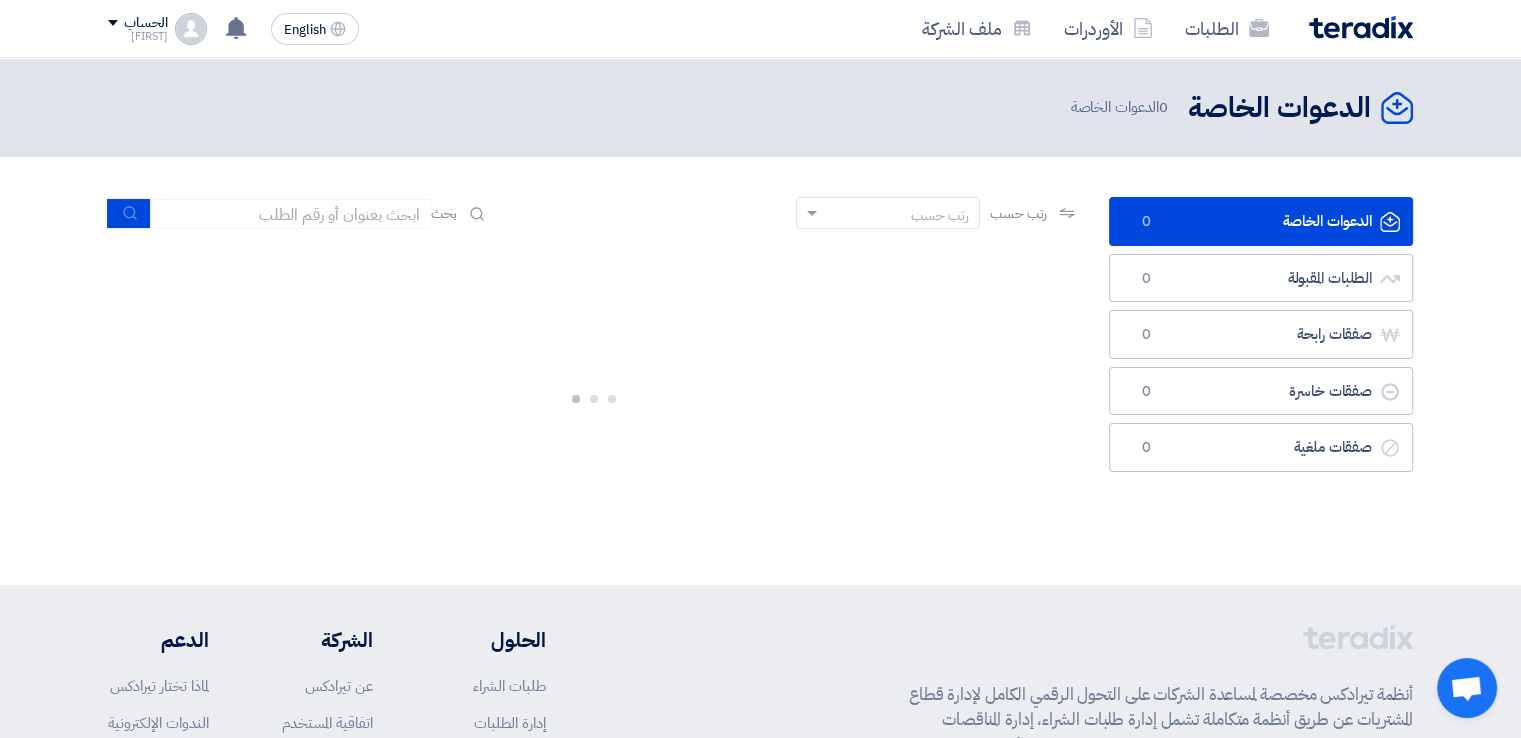 click on "الدعوات الخاصة
الدعوات الخاصة
0
الطلبات المقبولة
الطلبات المقبولة
0
صفقات رابحة
صفقات رابحة
0
صفقات خاسرة
صفقات خاسرة
0" 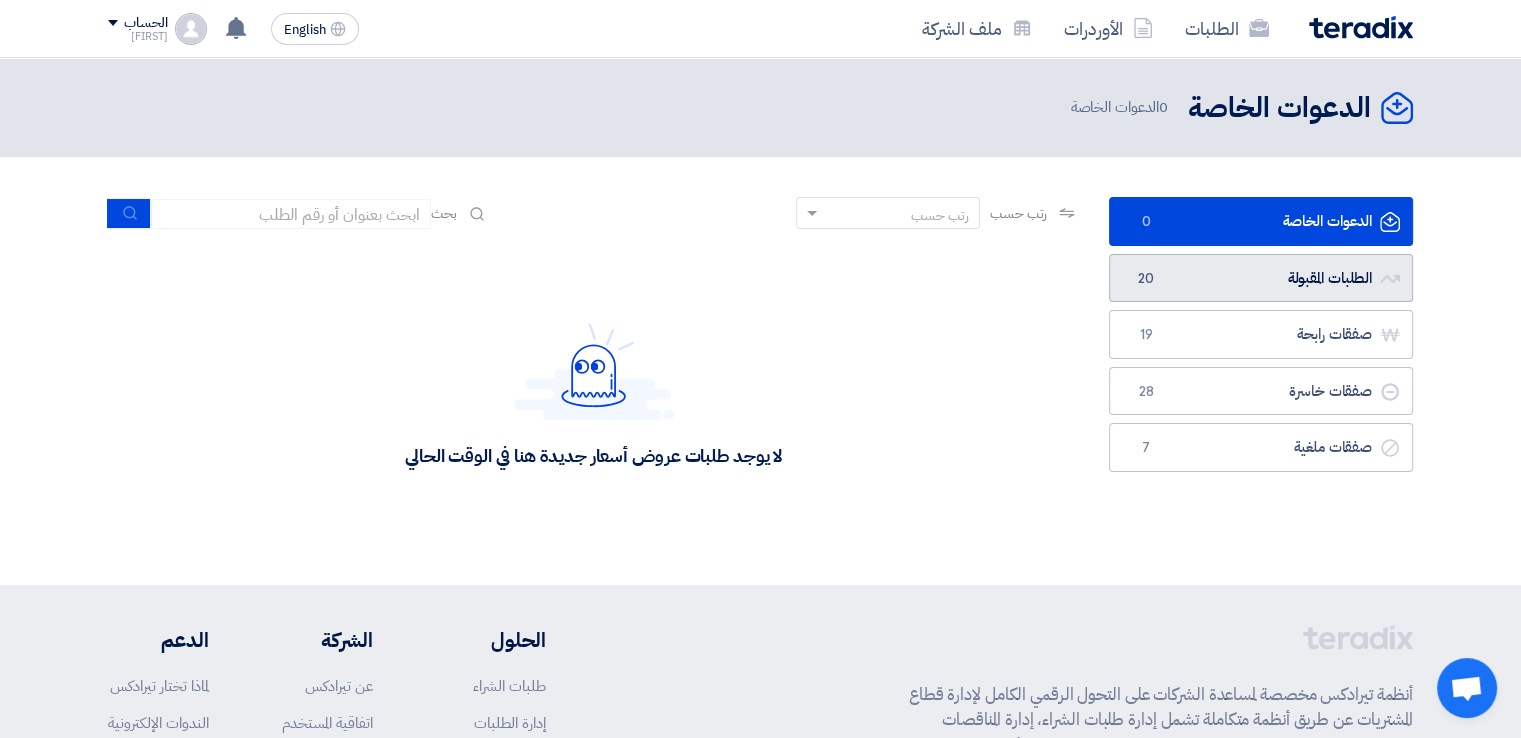 click on "الطلبات المقبولة
الطلبات المقبولة
20" 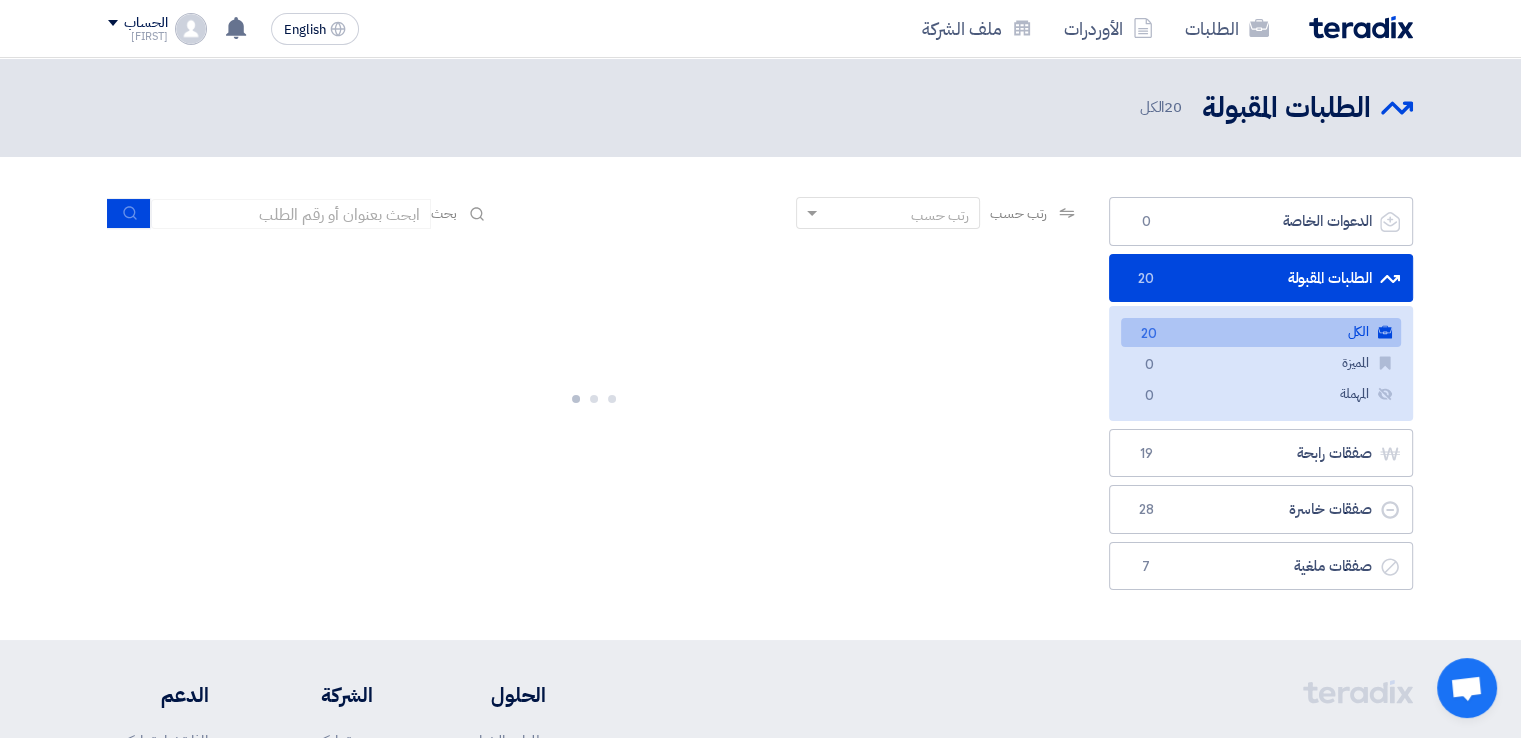 click on "الطلبات المقبولة
الطلبات المقبولة
20" 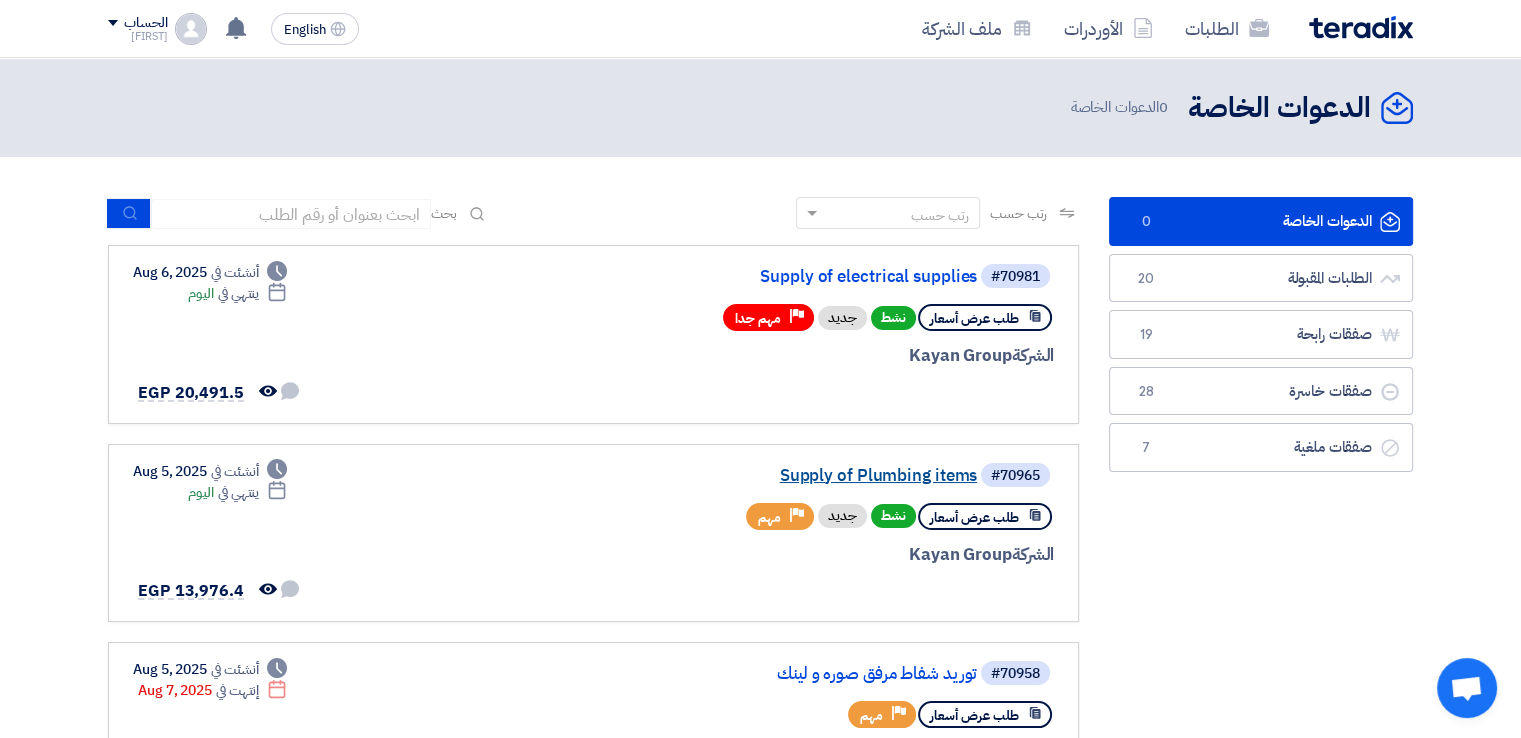 click on "Supply of Plumbing items" 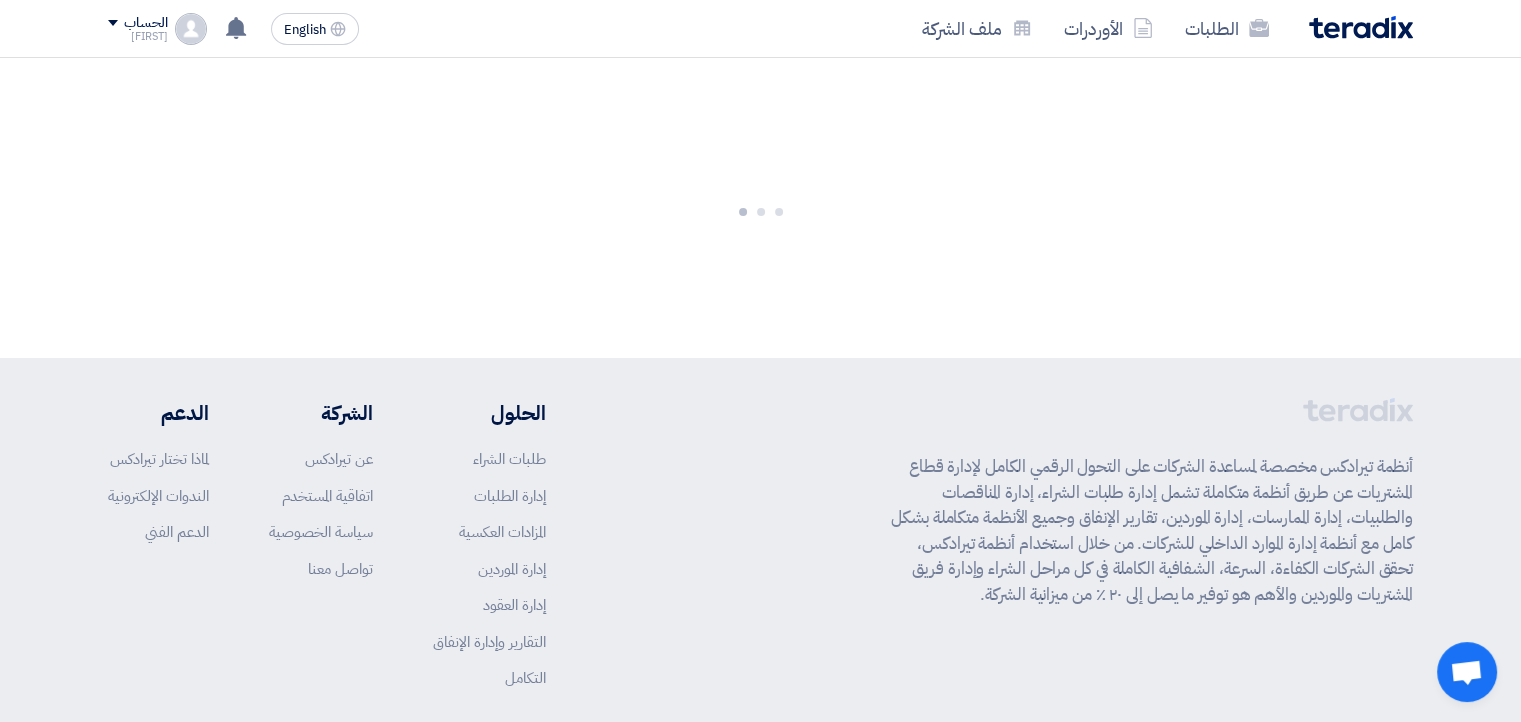 click on "أنظمة تيرادكس مخصصة لمساعدة الشركات على التحول الرقمي الكامل لإدارة قطاع المشتريات عن طريق أنظمة متكاملة تشمل إدارة طلبات الشراء، إدارة المناقصات والطلبيات، إدارة الممارسات، إدارة الموردين، تقارير الإنفاق وجميع الأنظمة متكاملة بشكل كامل مع أنظمة إدارة الموارد الداخلي للشركات. من خلال استخدام أنظمة تيرادكس، تحقق الشركات الكفاءة، السرعة، الشفافية الكاملة في كل مراحل الشراء وإدارة فريق المشتريات والموردين والأهم هو توفير ما يصل إلى ٢٠ ٪ من ميزانية الشركة." 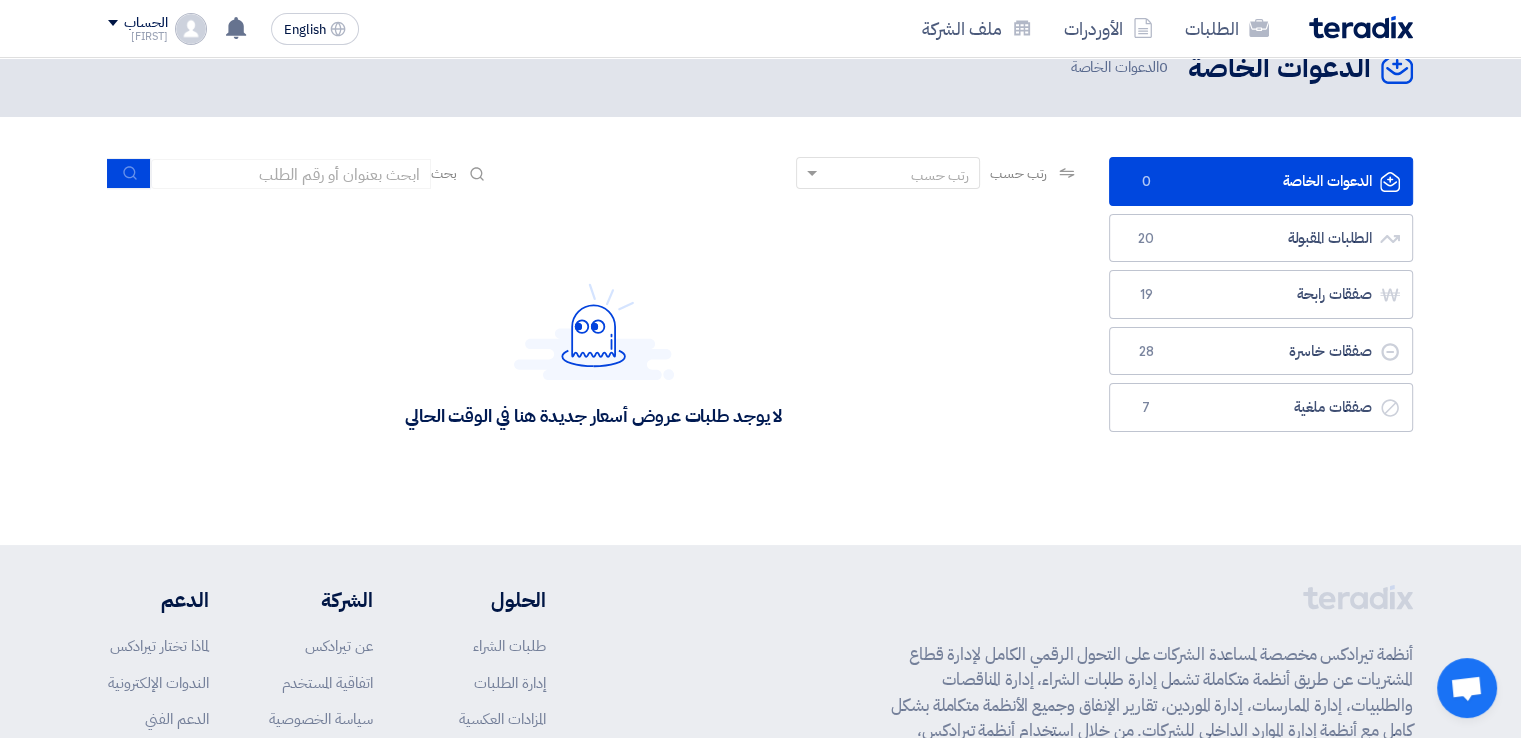 scroll, scrollTop: 0, scrollLeft: 0, axis: both 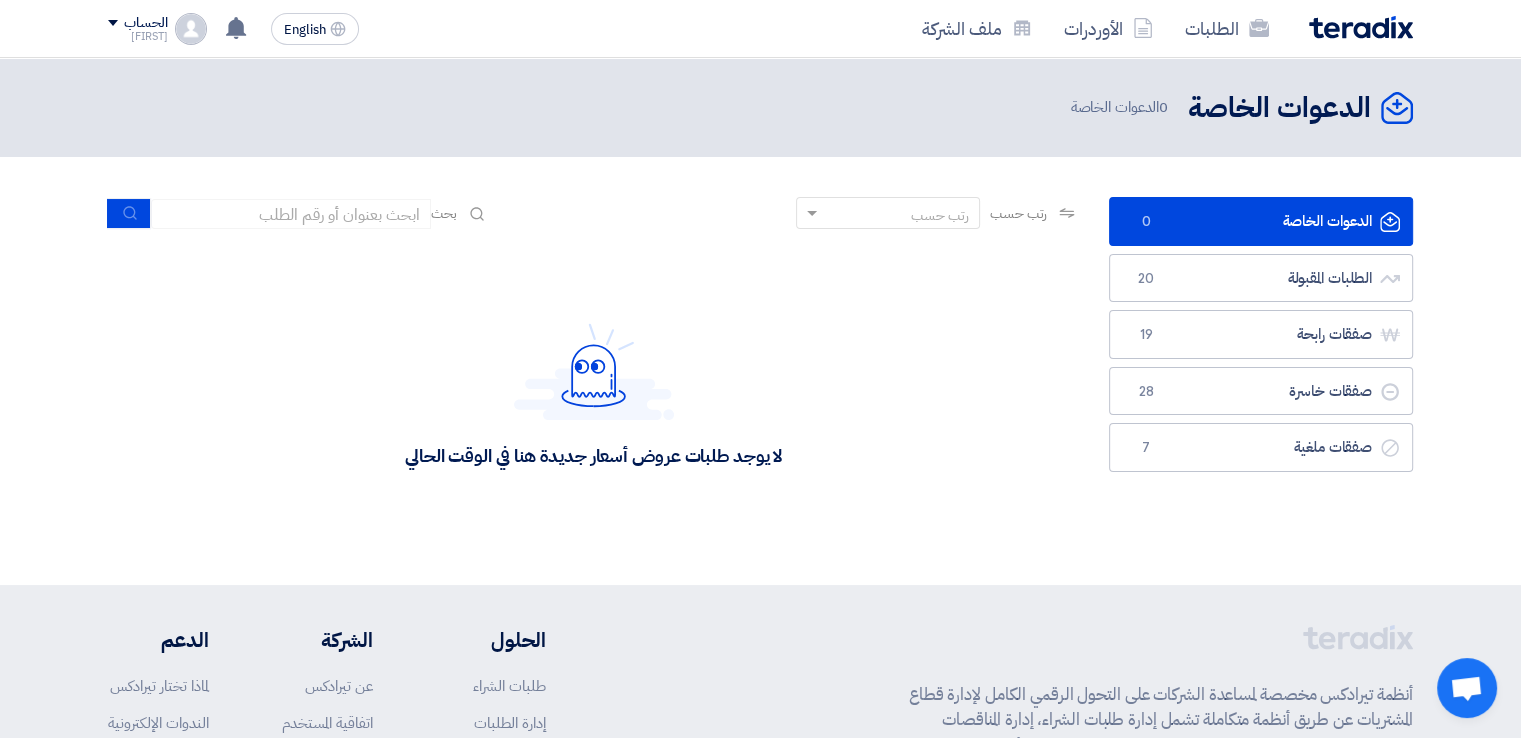 click on "الدعوات الخاصة
الدعوات الخاصة
0" 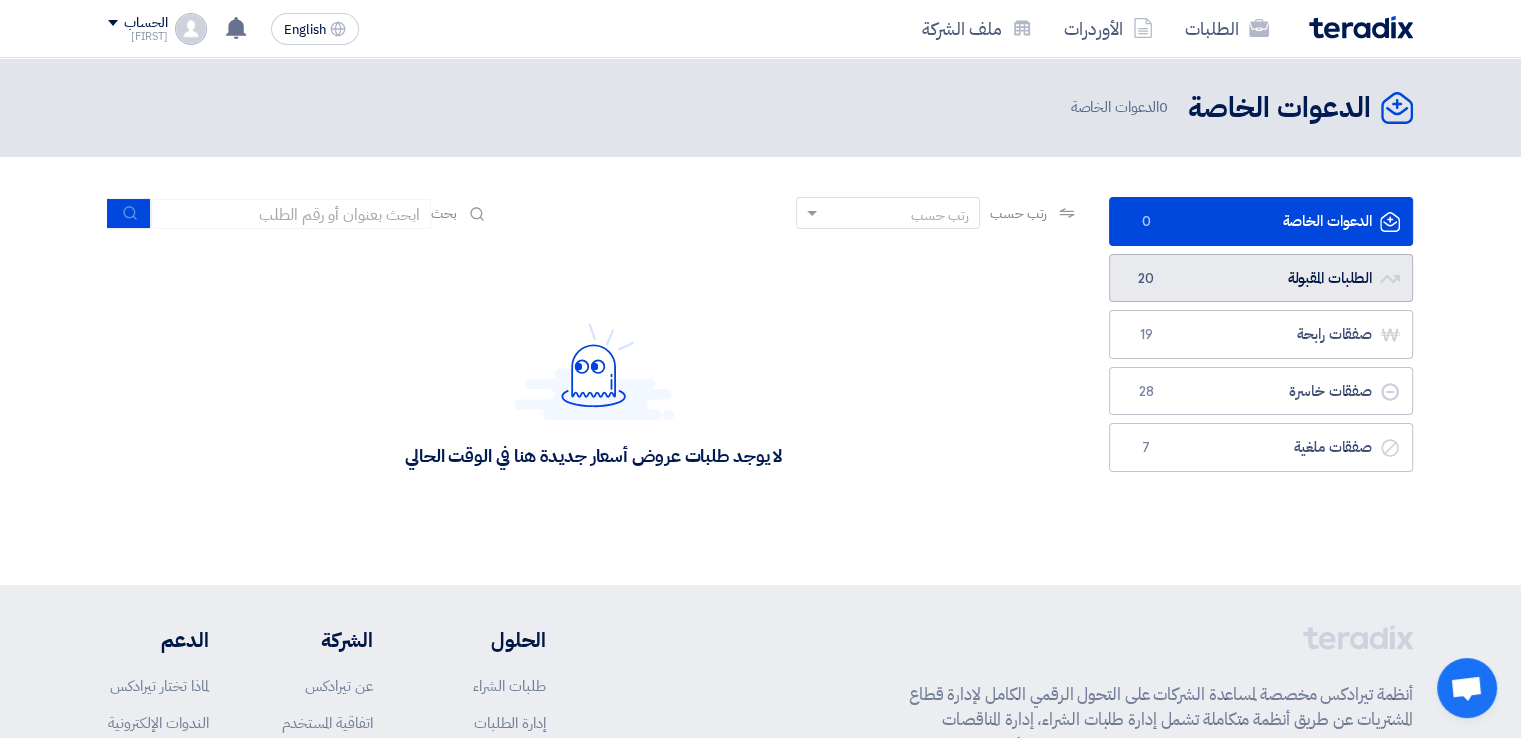 click on "الطلبات المقبولة
الطلبات المقبولة
20" 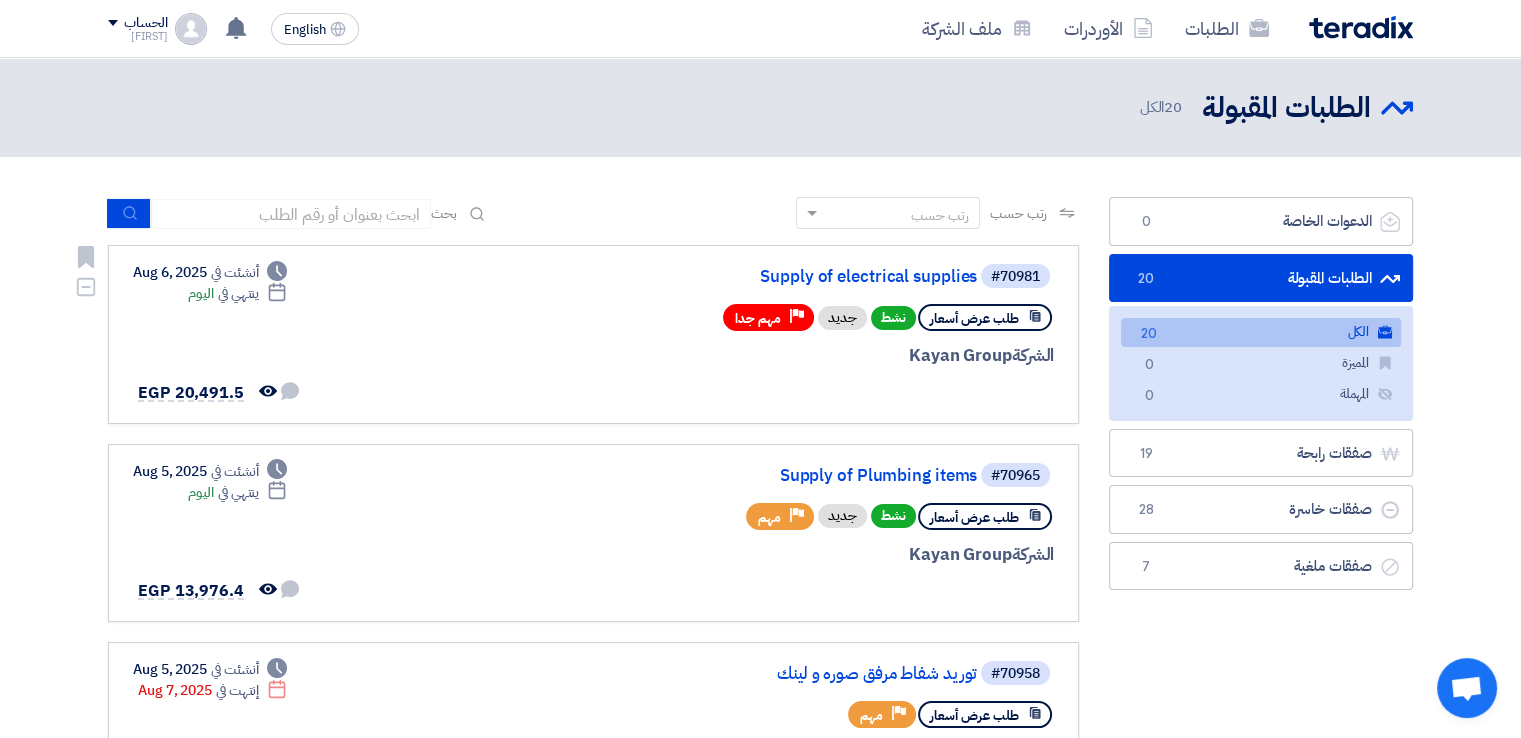 click on "طلب عرض أسعار" 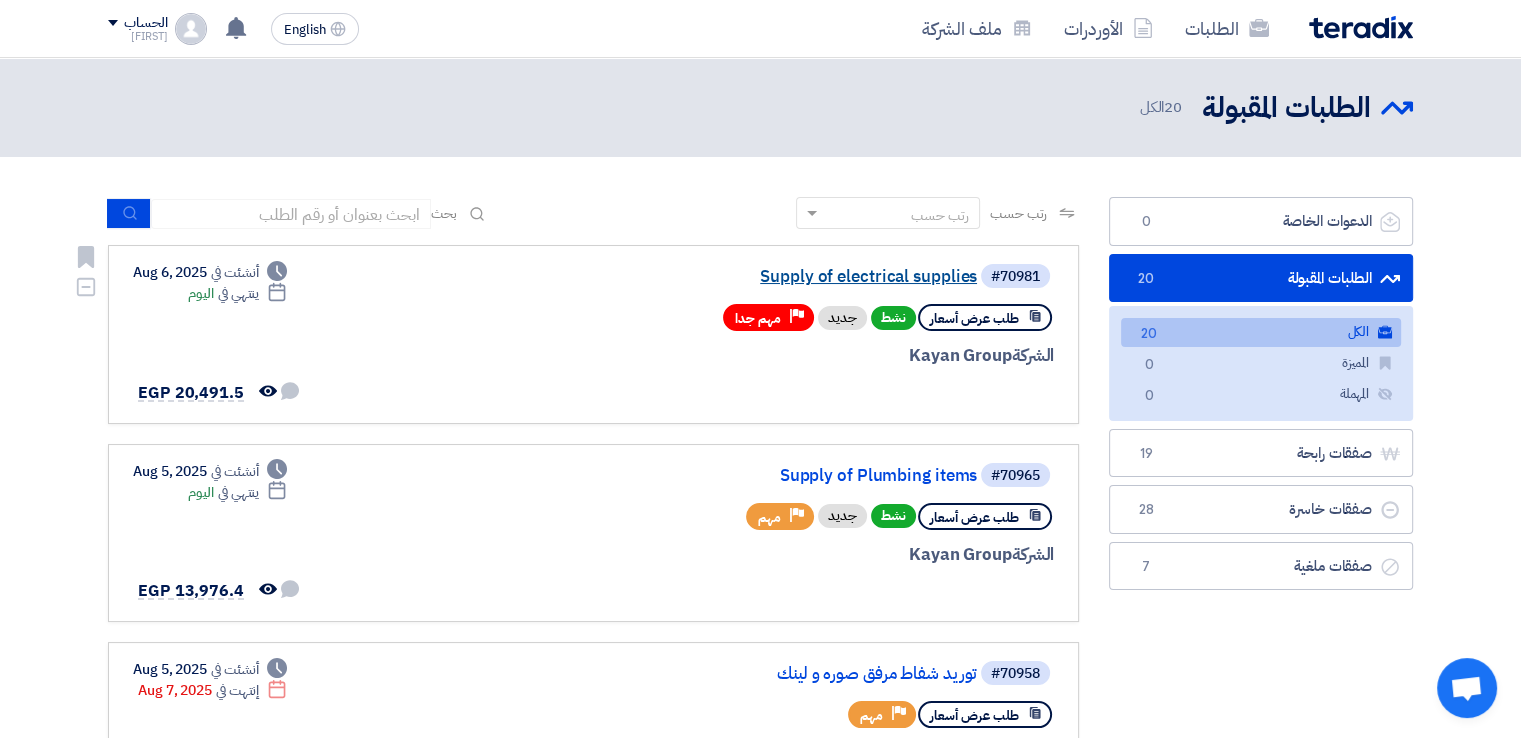 click on "Supply of electrical supplies" 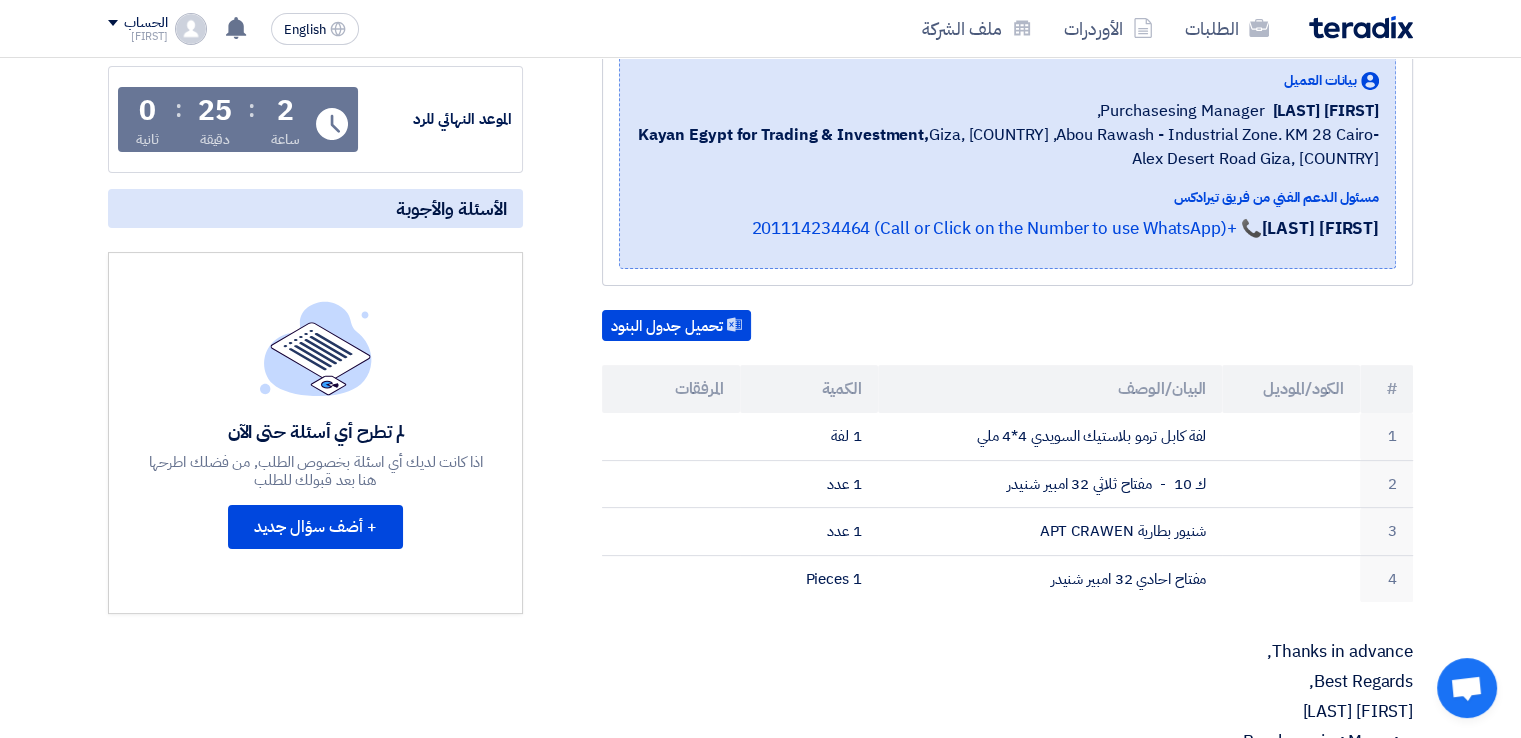 scroll, scrollTop: 320, scrollLeft: 0, axis: vertical 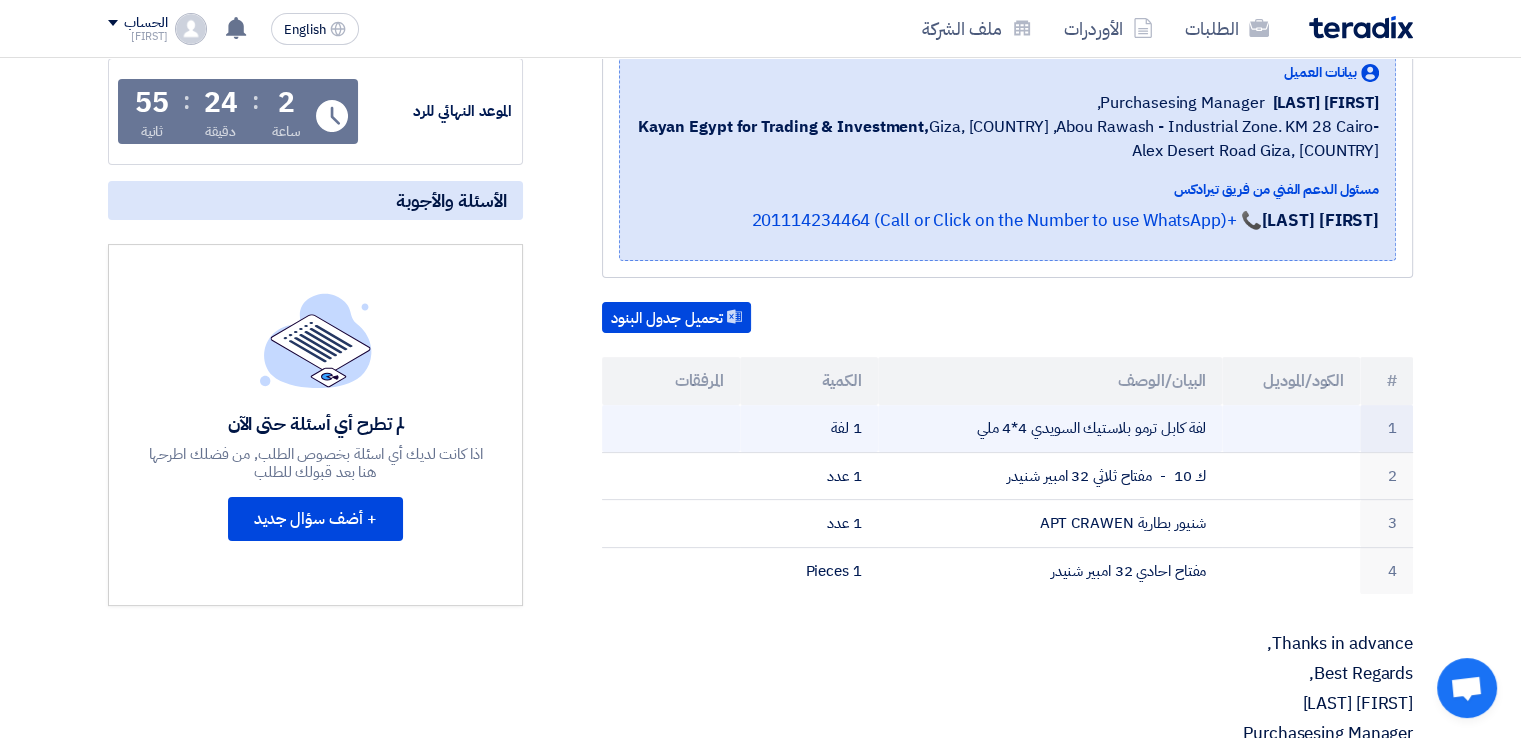 click on "لفة كابل ترمو بلاستيك السويدي 4*4 ملي" 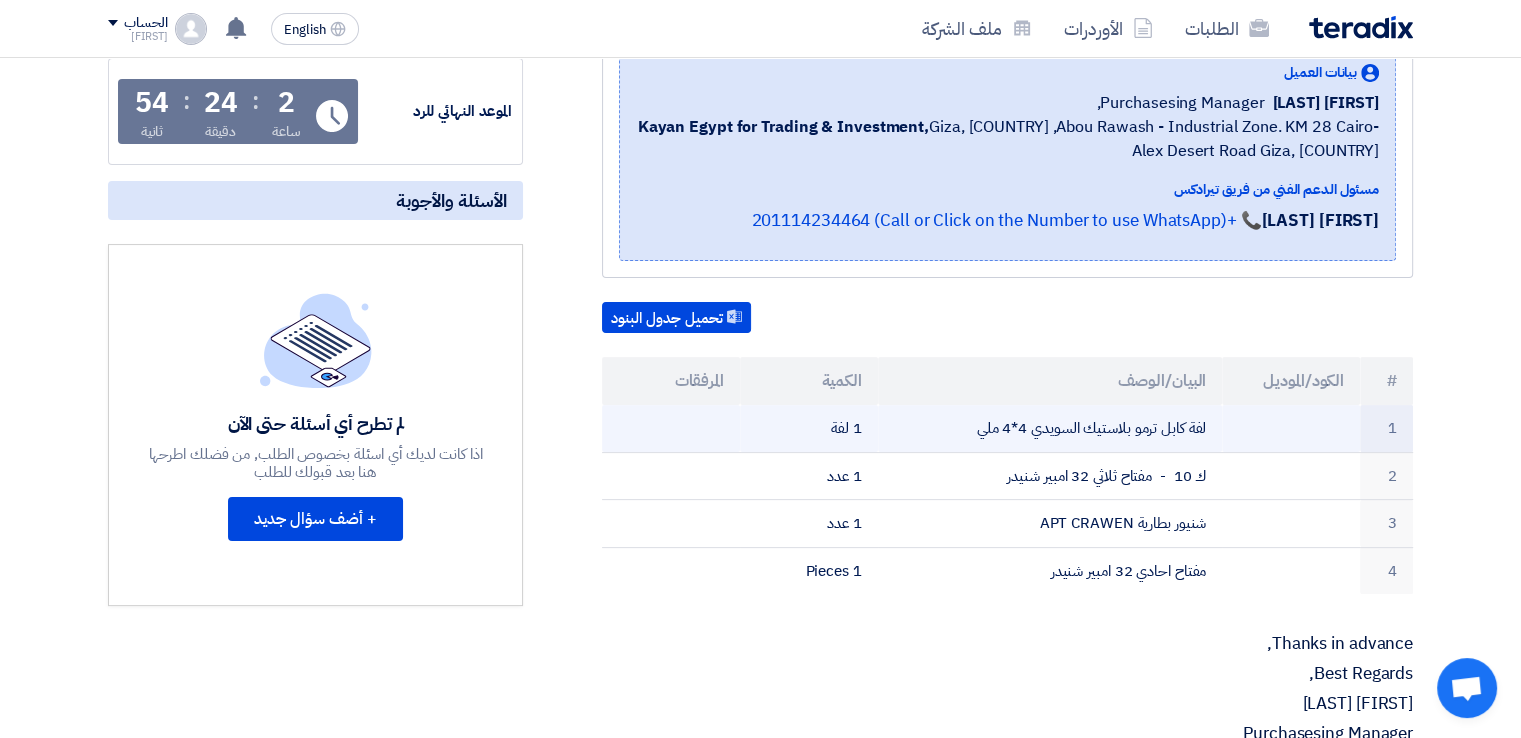 click on "لفة كابل ترمو بلاستيك السويدي 4*4 ملي" 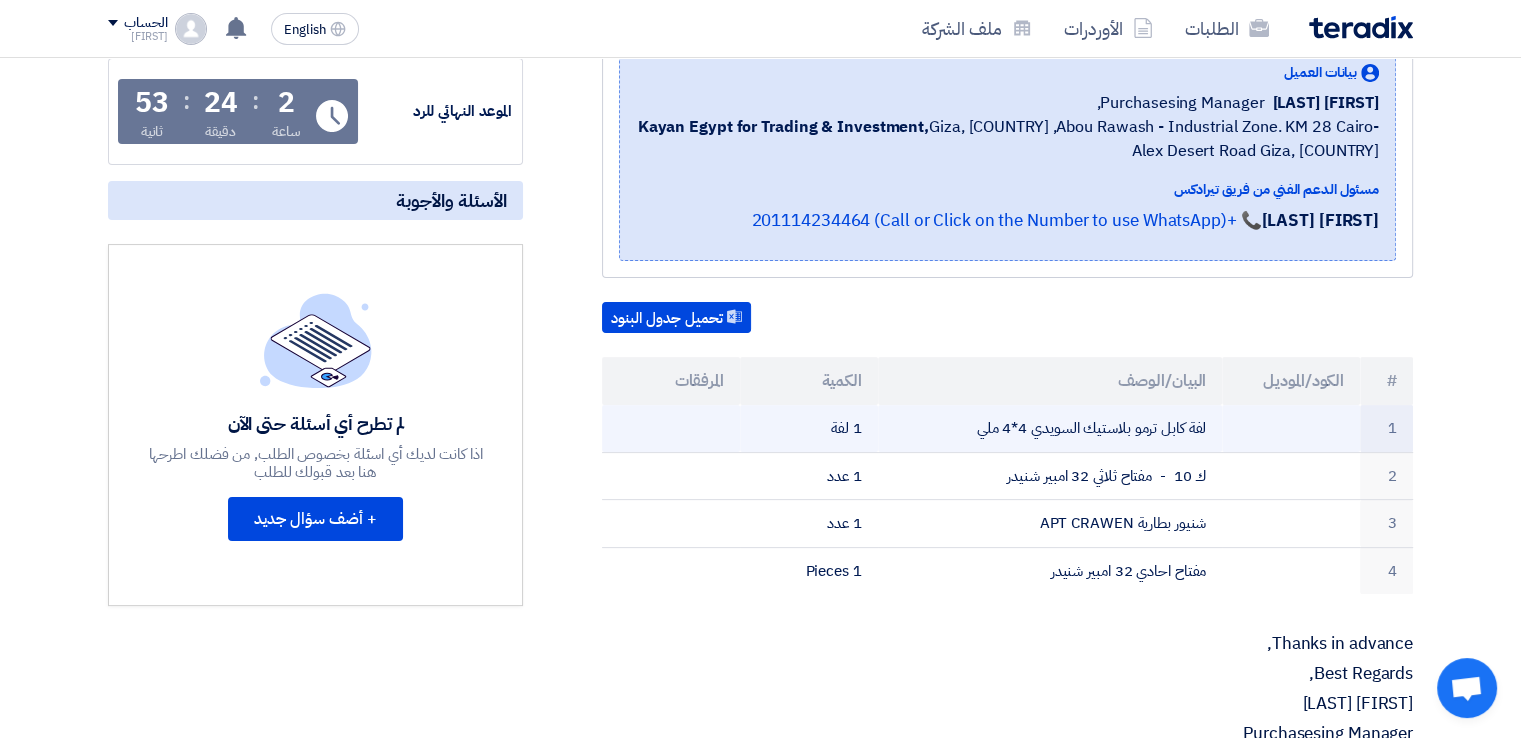 click on "لفة كابل ترمو بلاستيك السويدي 4*4 ملي" 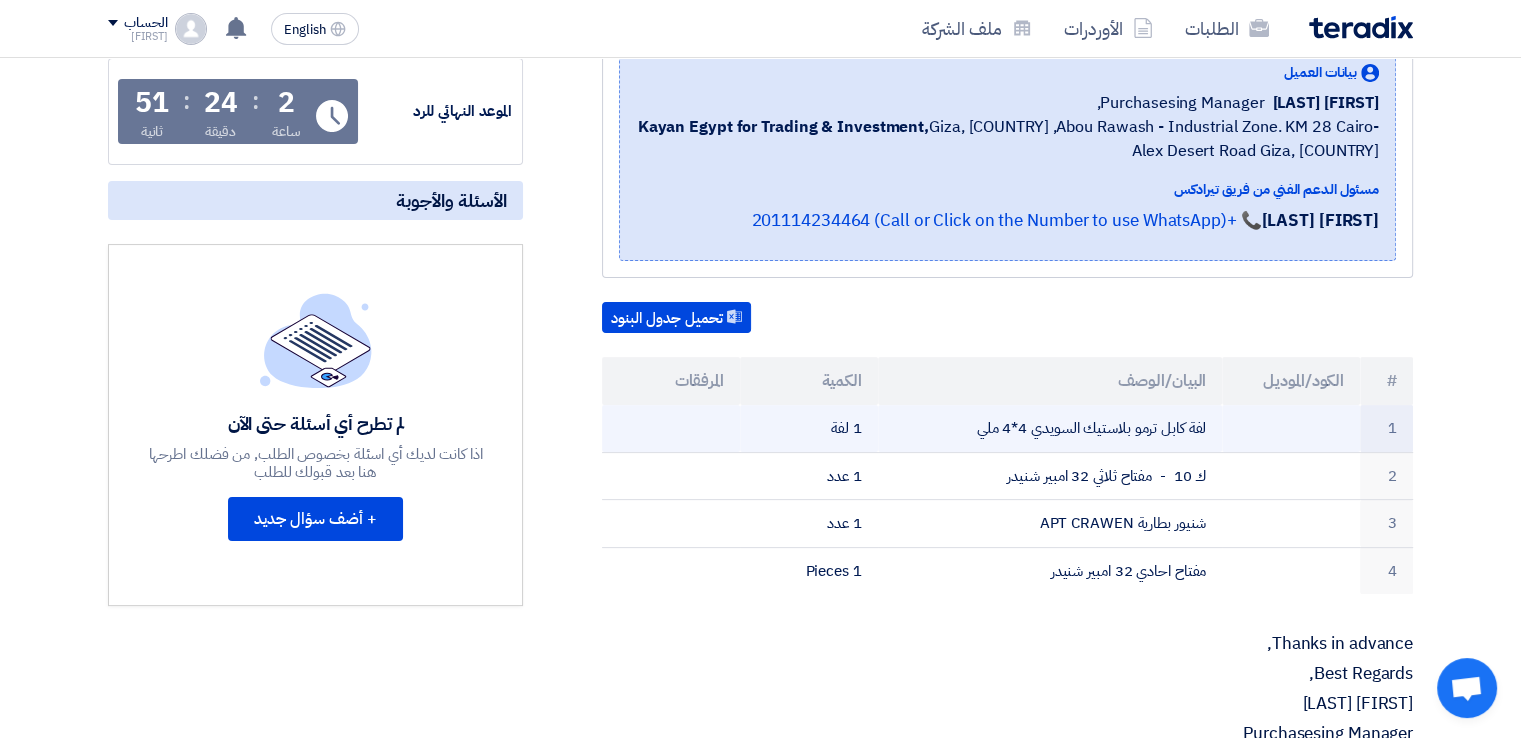 click on "لفة كابل ترمو بلاستيك السويدي 4*4 ملي" 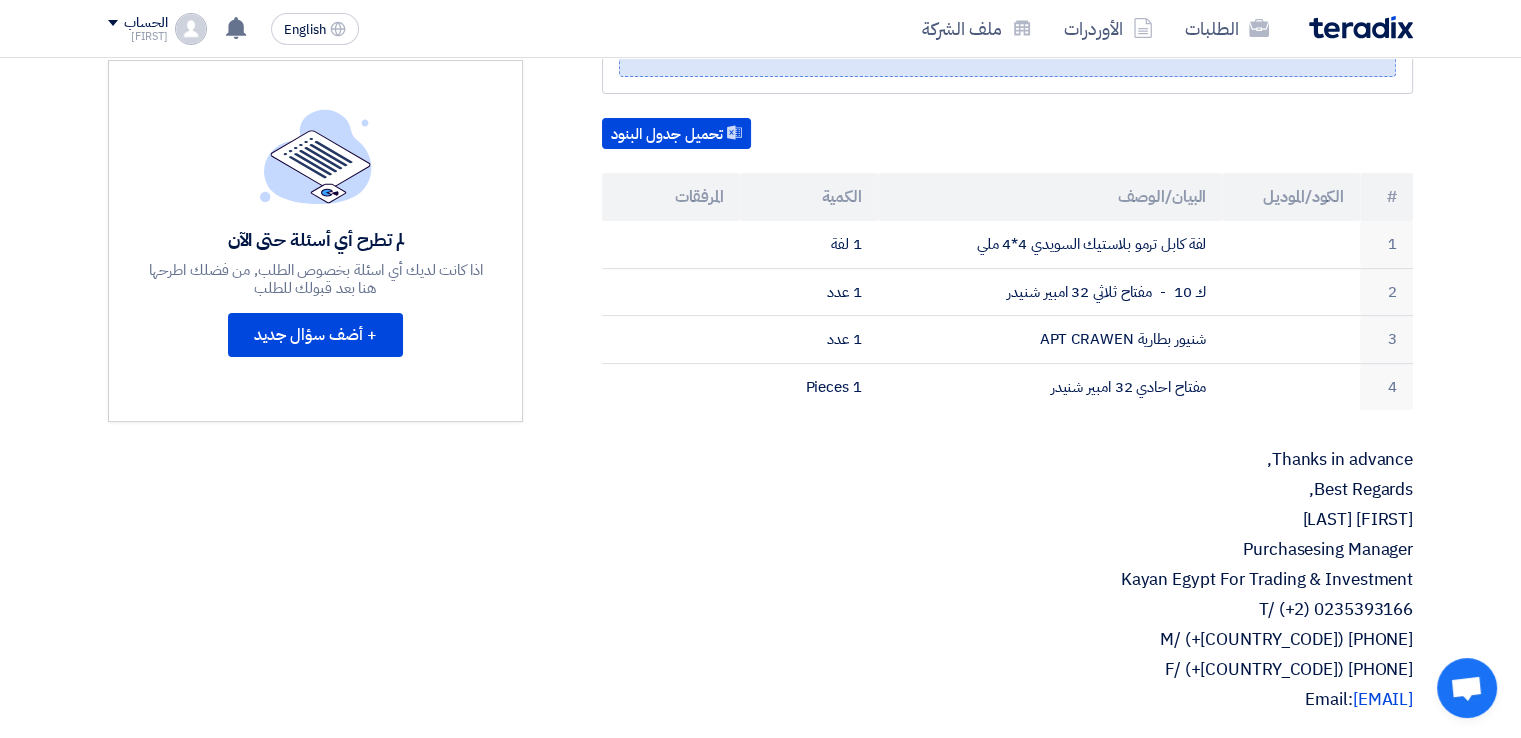 scroll, scrollTop: 520, scrollLeft: 0, axis: vertical 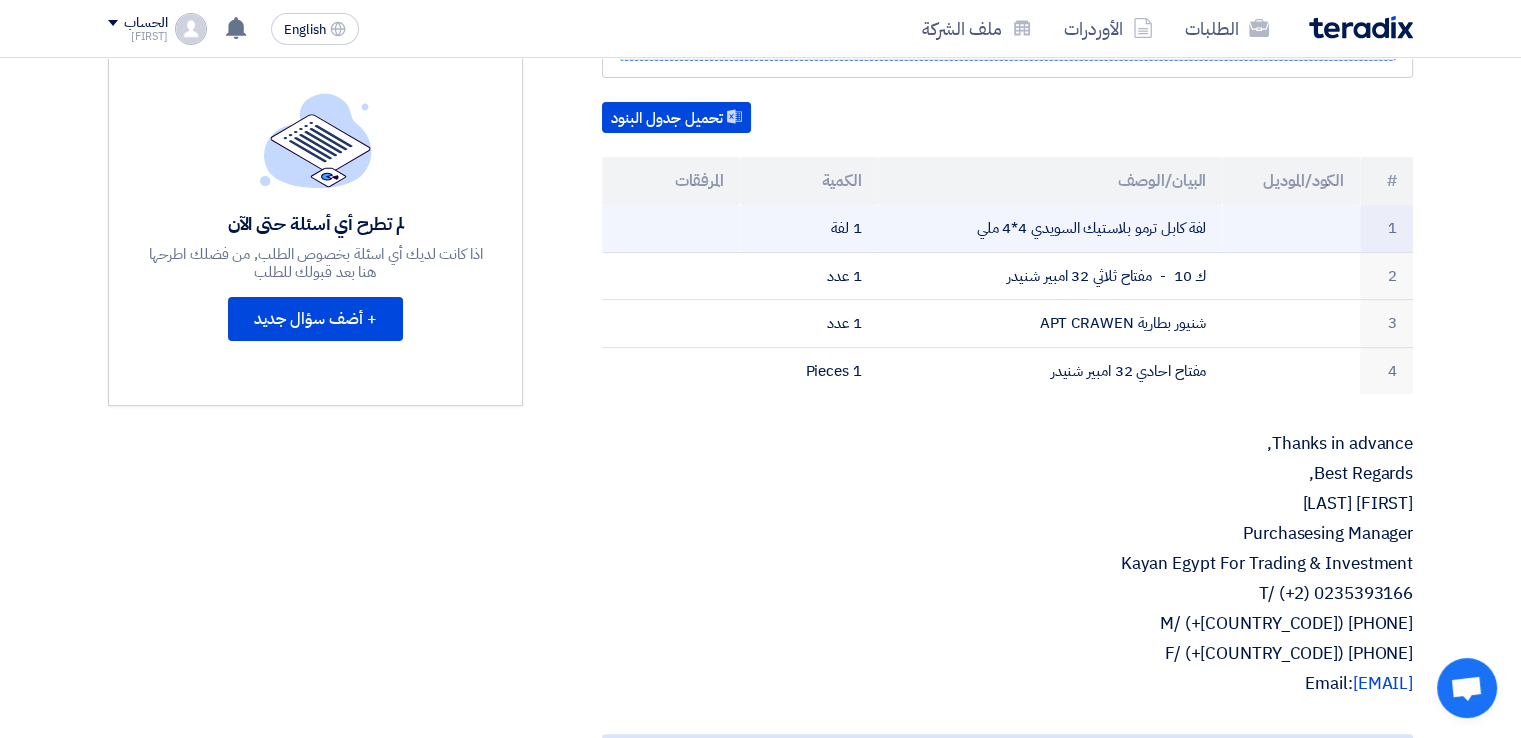 click on "لفة كابل ترمو بلاستيك السويدي 4*4 ملي" 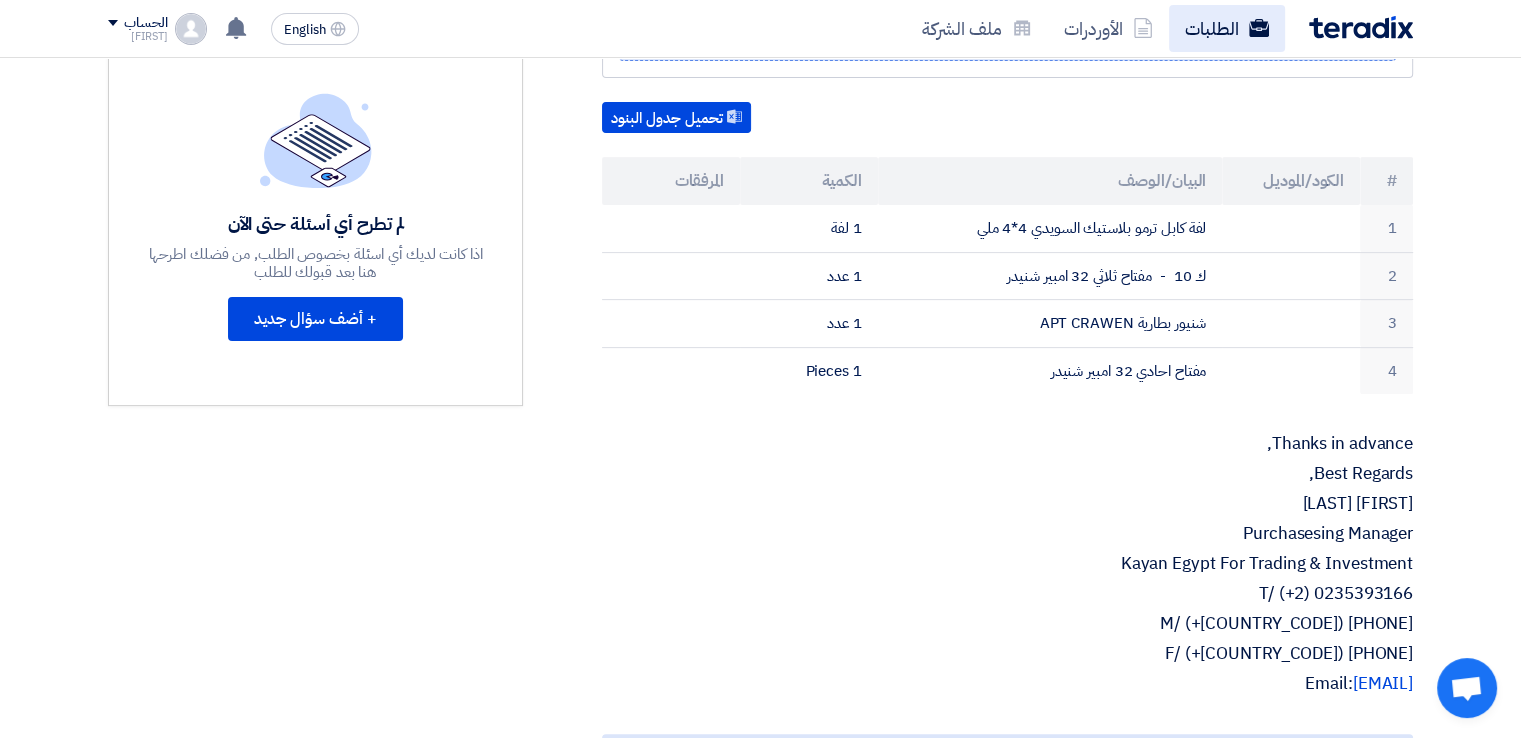 click on "الطلبات" 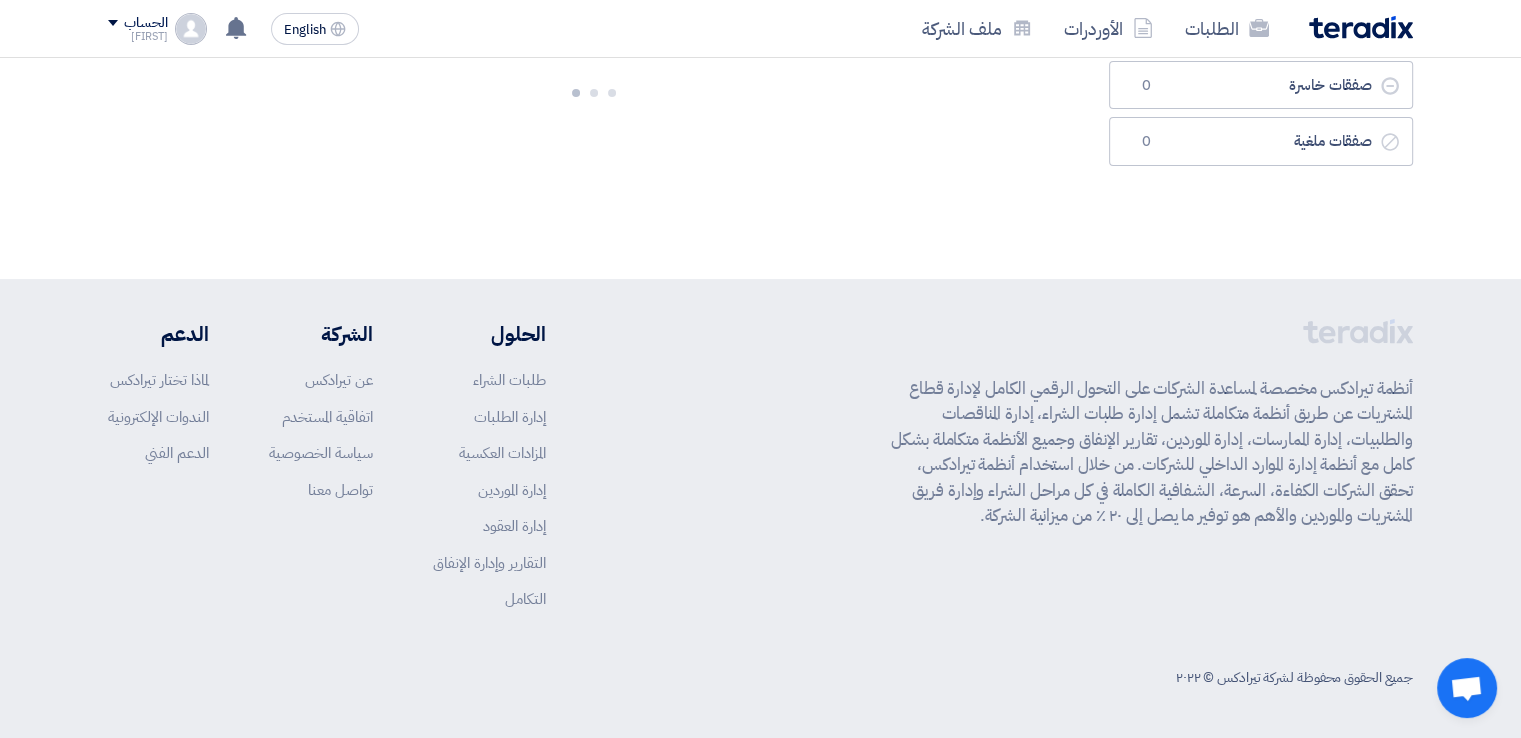scroll, scrollTop: 0, scrollLeft: 0, axis: both 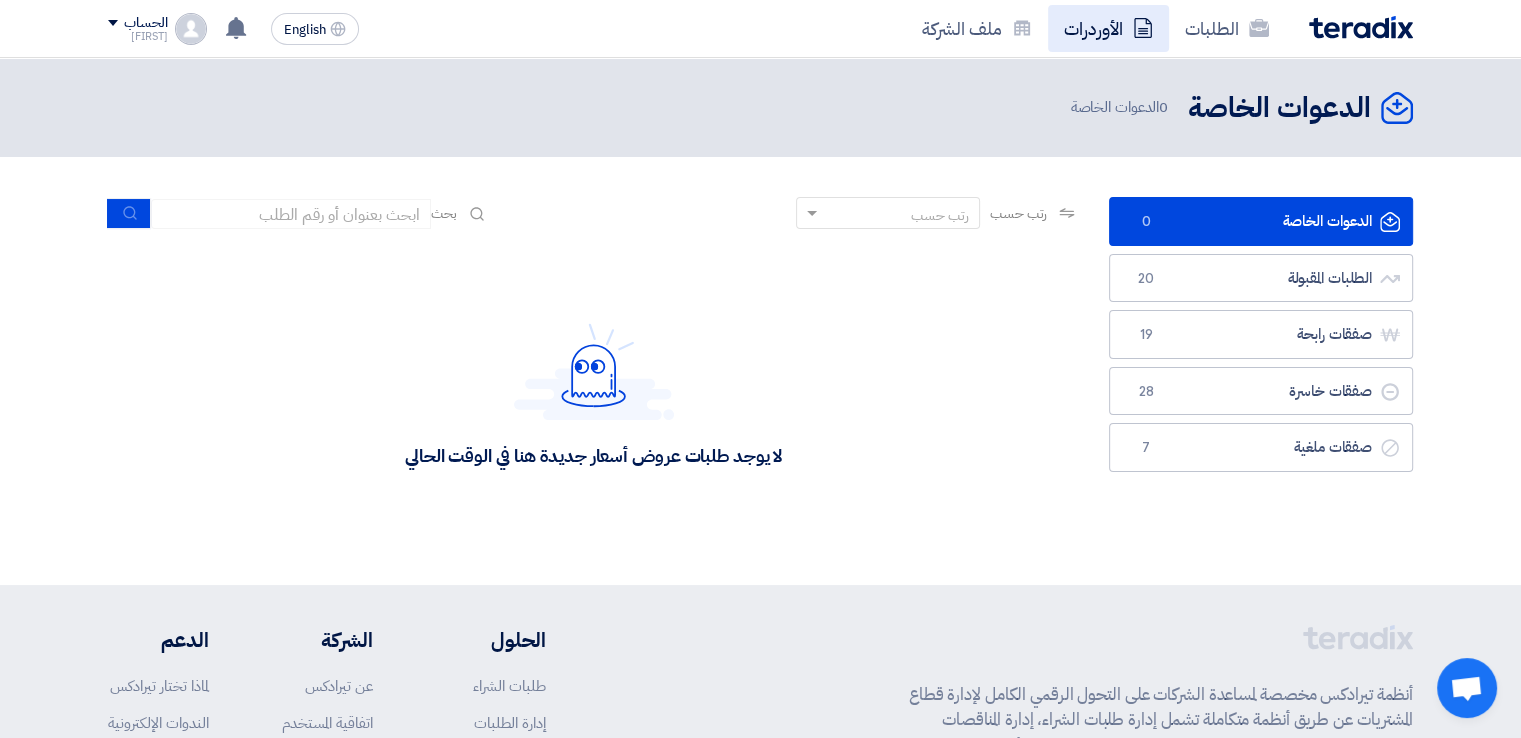 click on "الأوردرات" 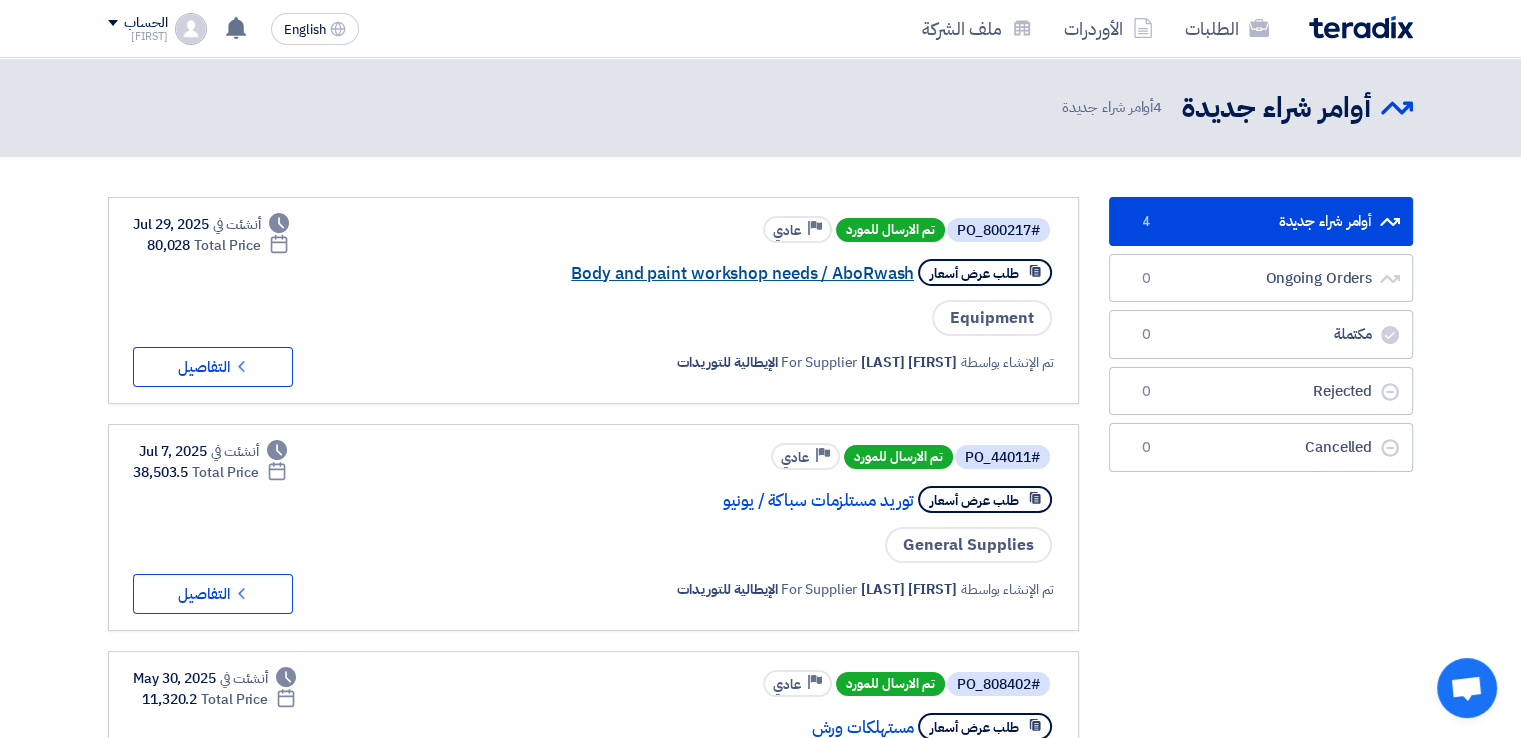 click on "Body and paint workshop needs / AboRwash" 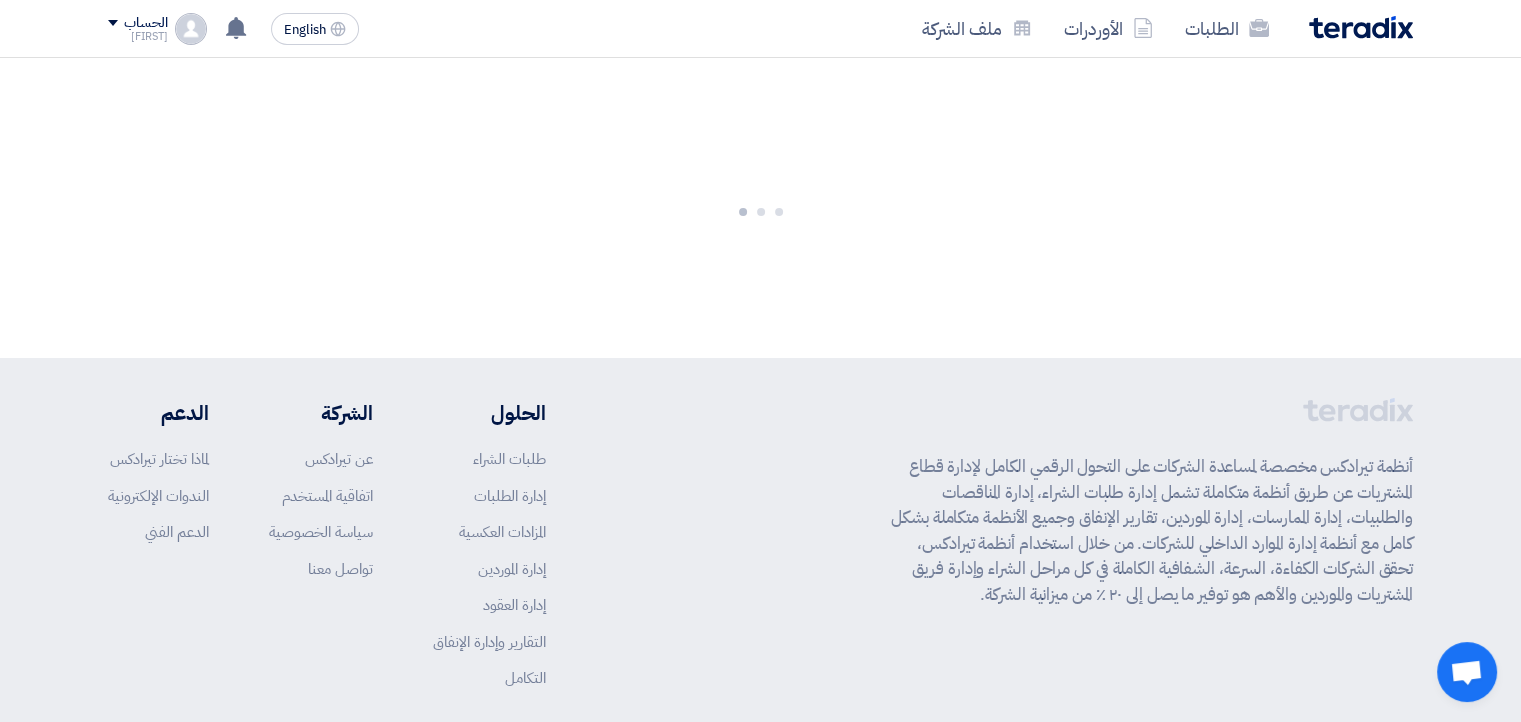 click 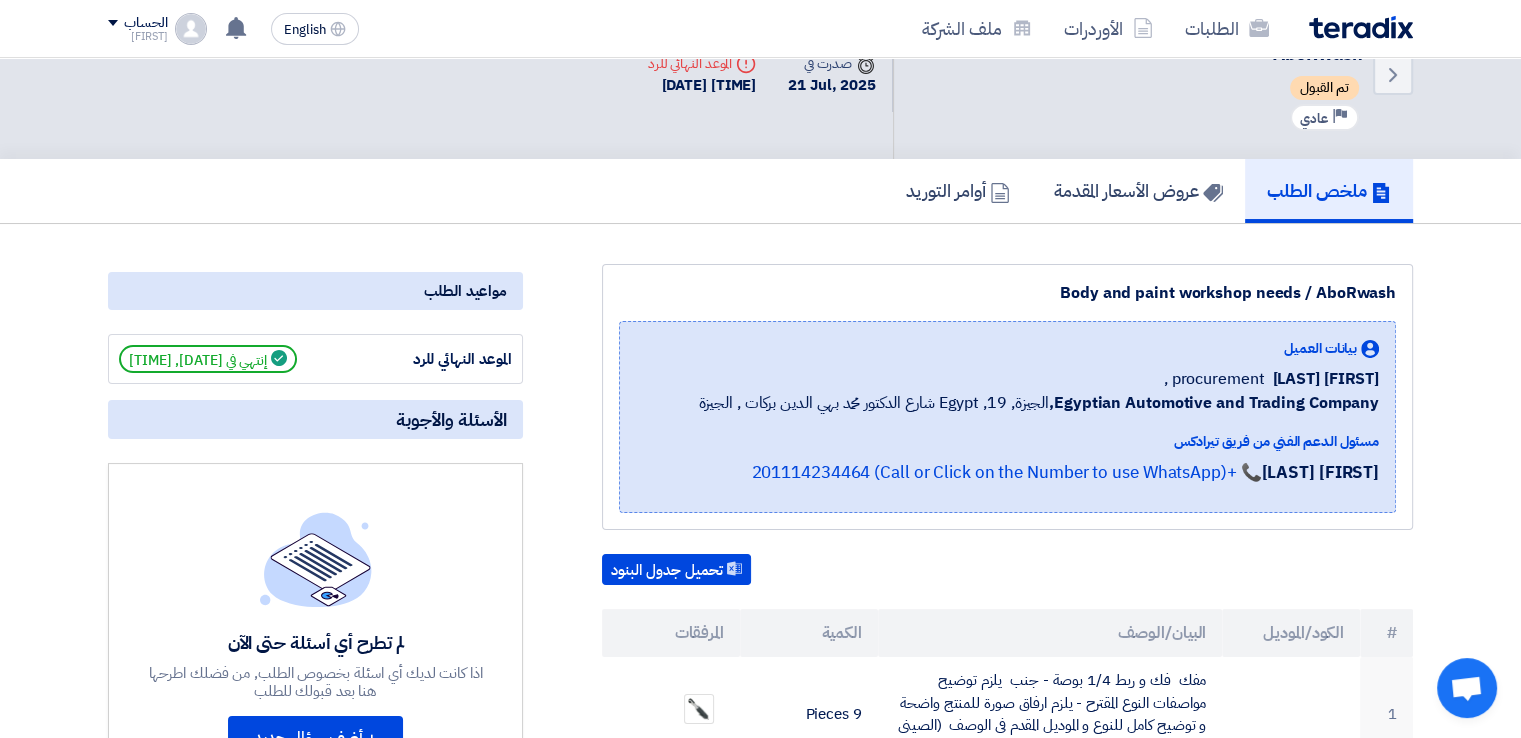 scroll, scrollTop: 80, scrollLeft: 0, axis: vertical 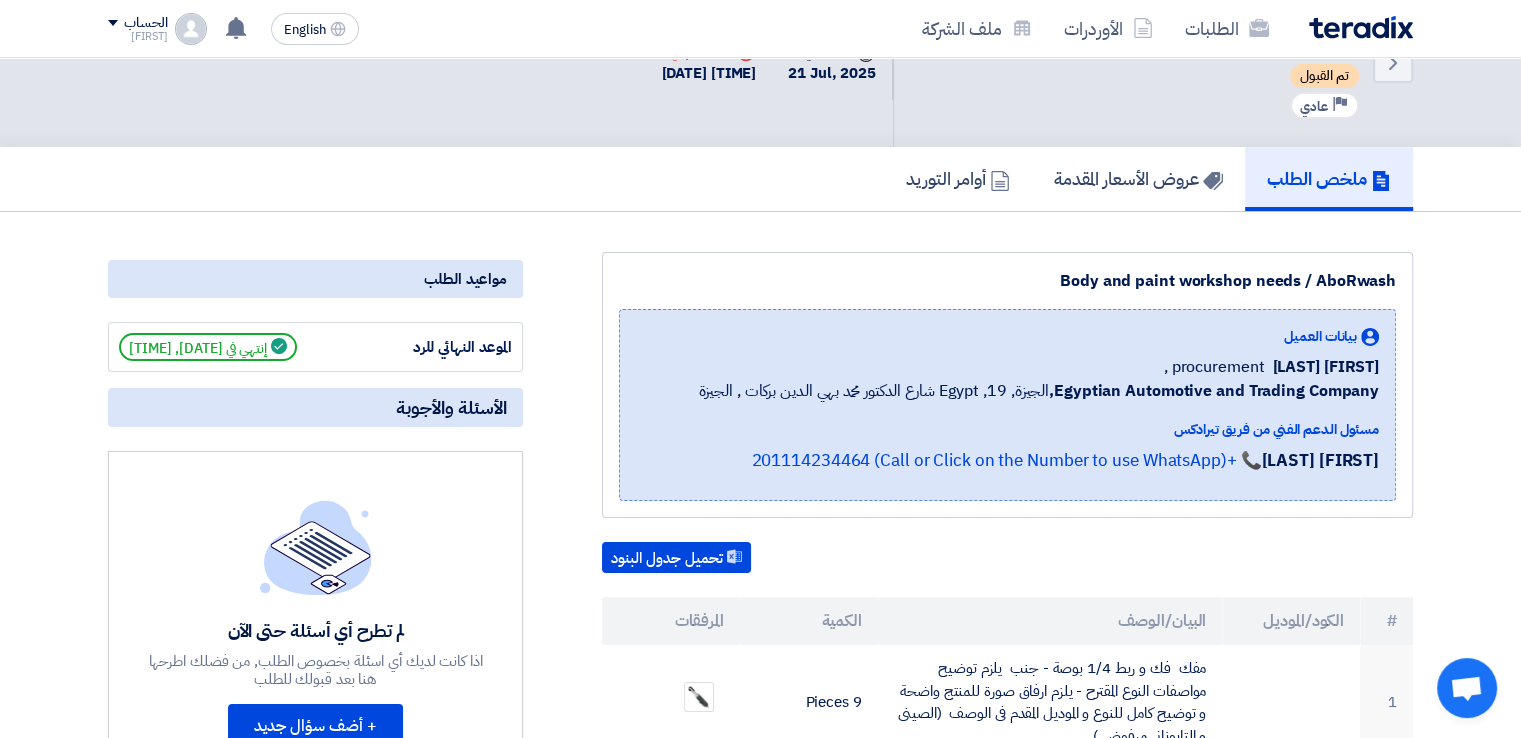 drag, startPoint x: 1528, startPoint y: 182, endPoint x: 1470, endPoint y: 465, distance: 288.88232 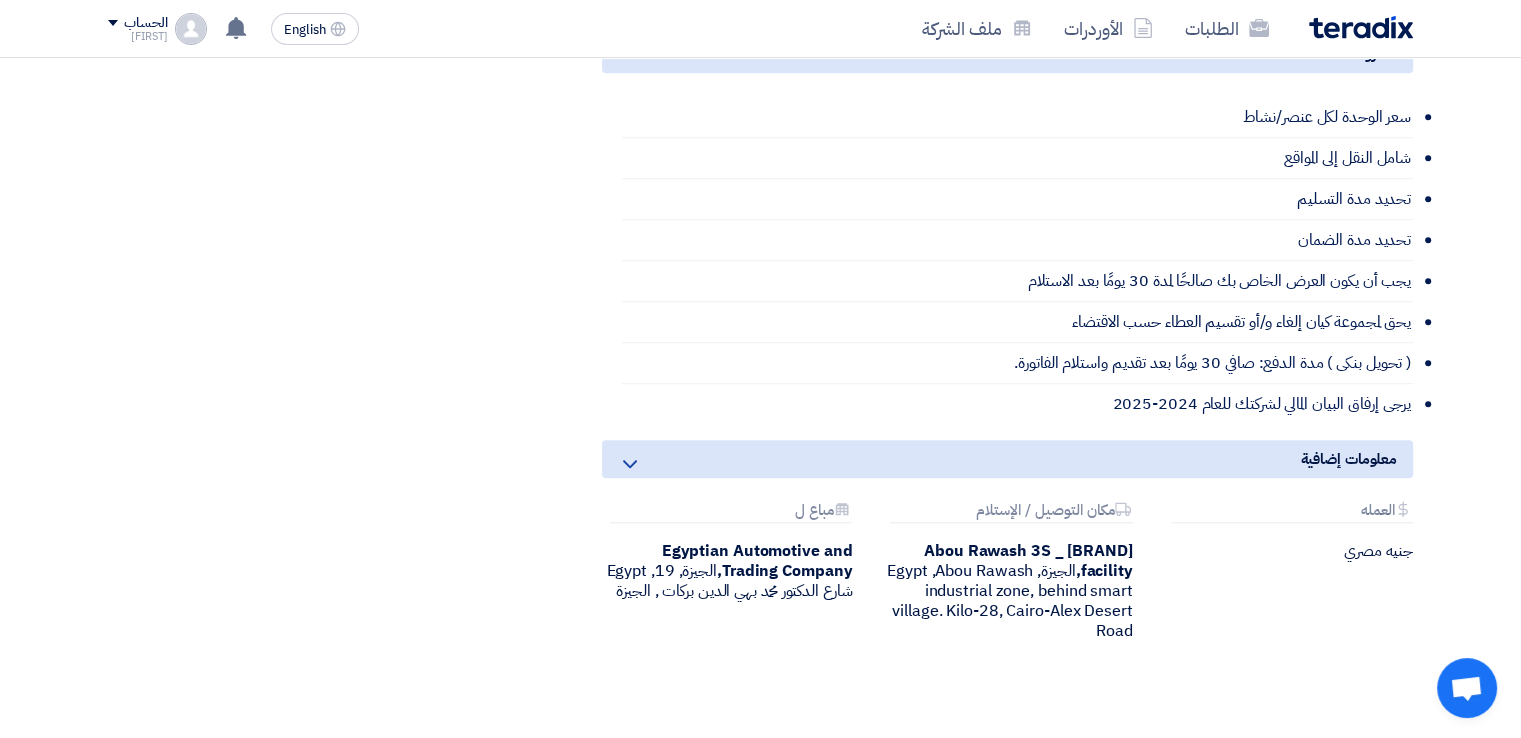 scroll, scrollTop: 1786, scrollLeft: 0, axis: vertical 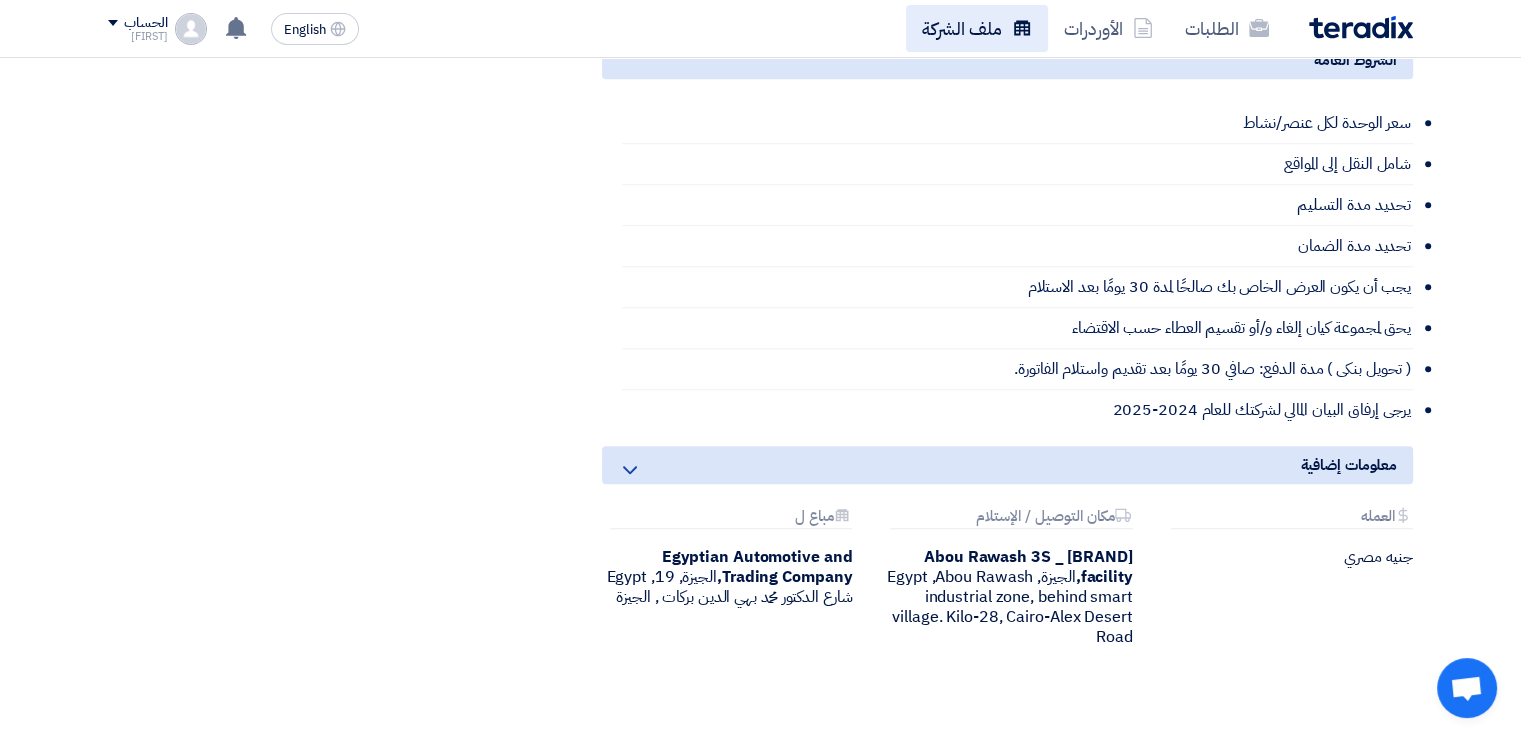 click on "ملف الشركة" 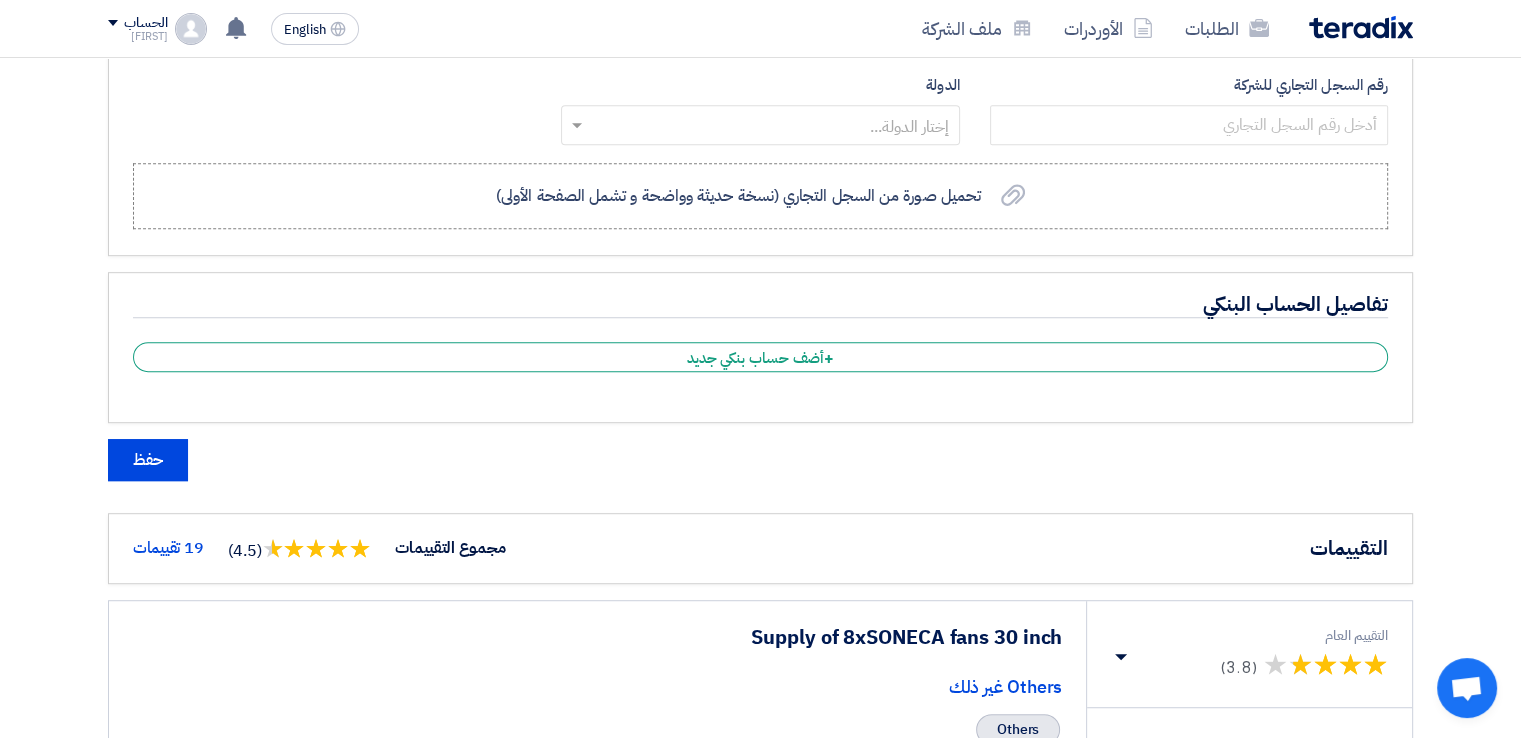 scroll, scrollTop: 1080, scrollLeft: 0, axis: vertical 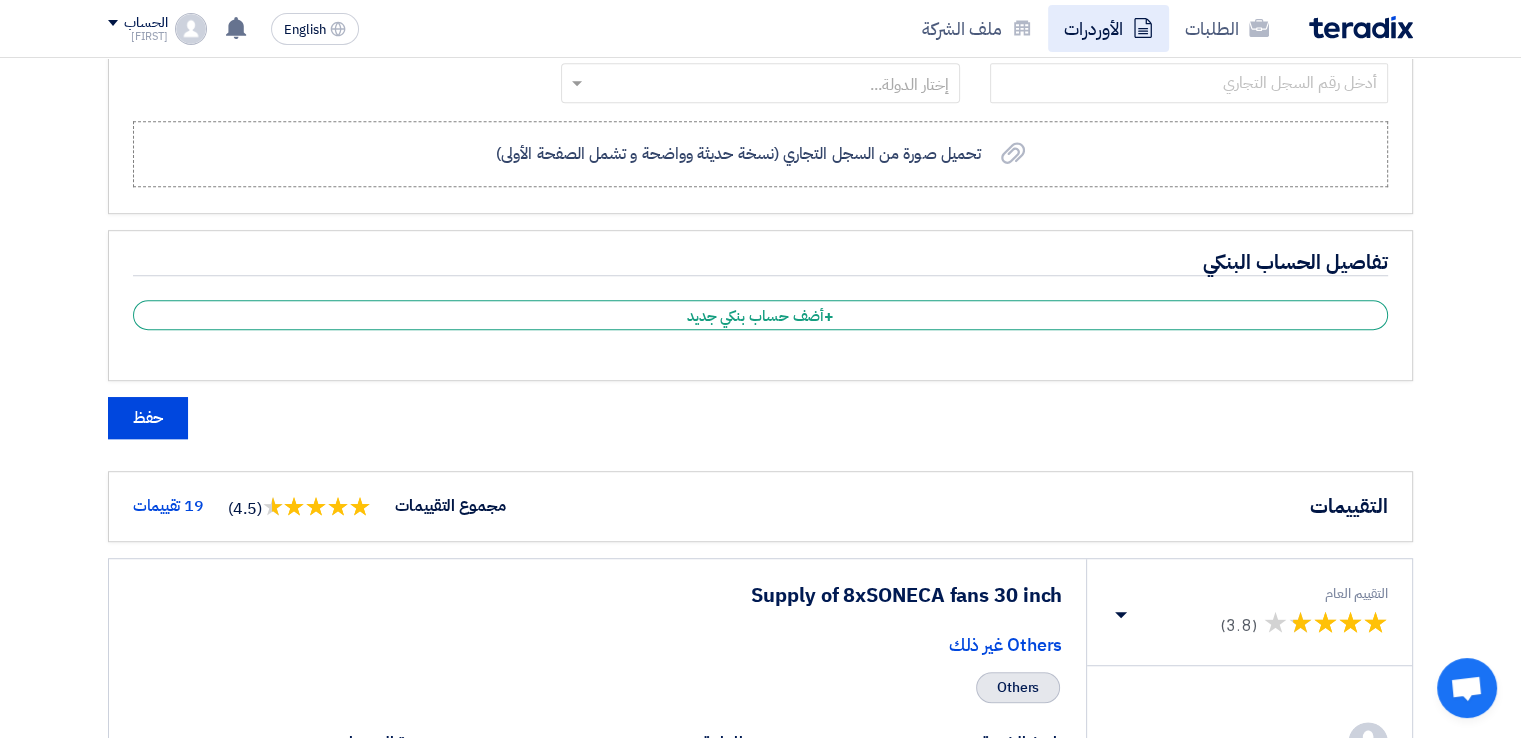 click on "الأوردرات" 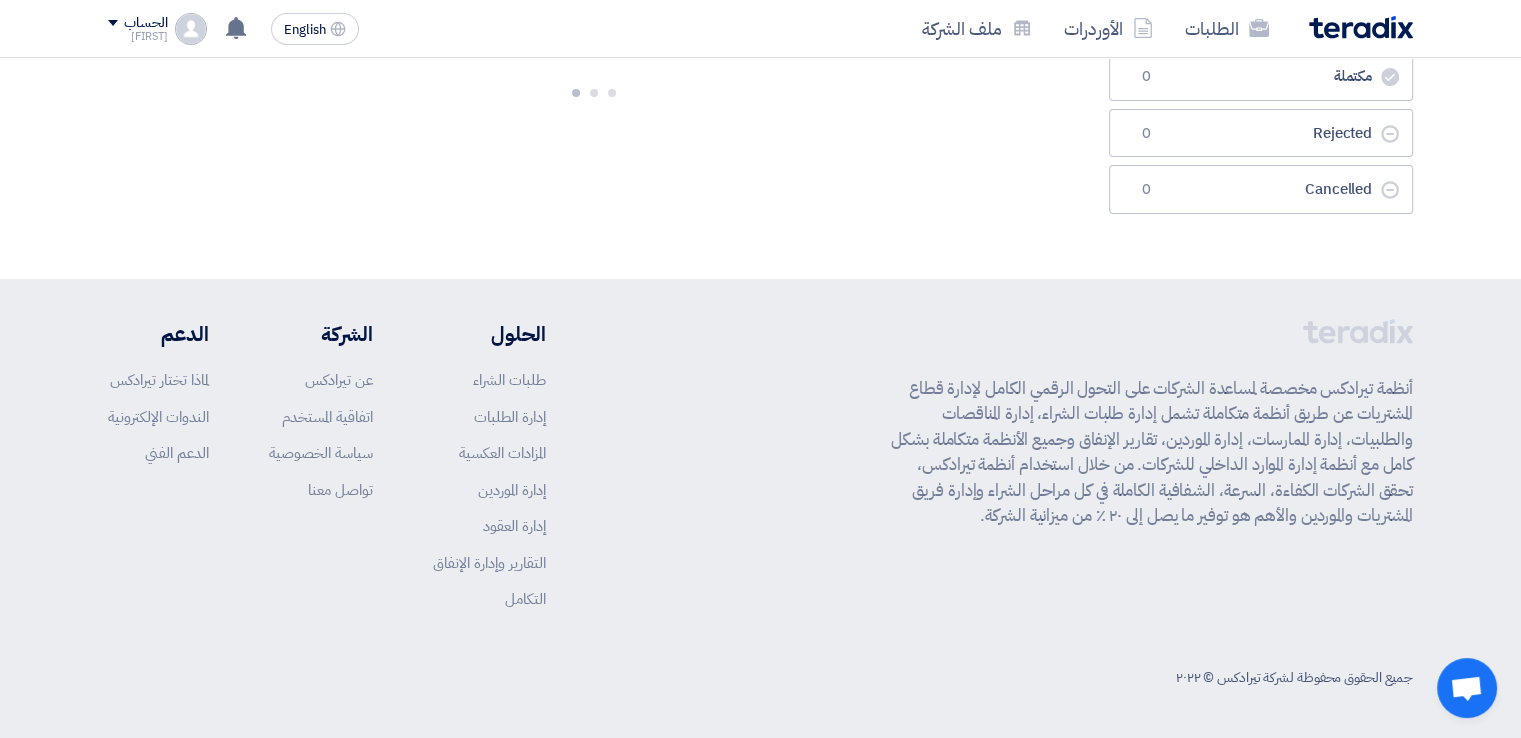 scroll, scrollTop: 0, scrollLeft: 0, axis: both 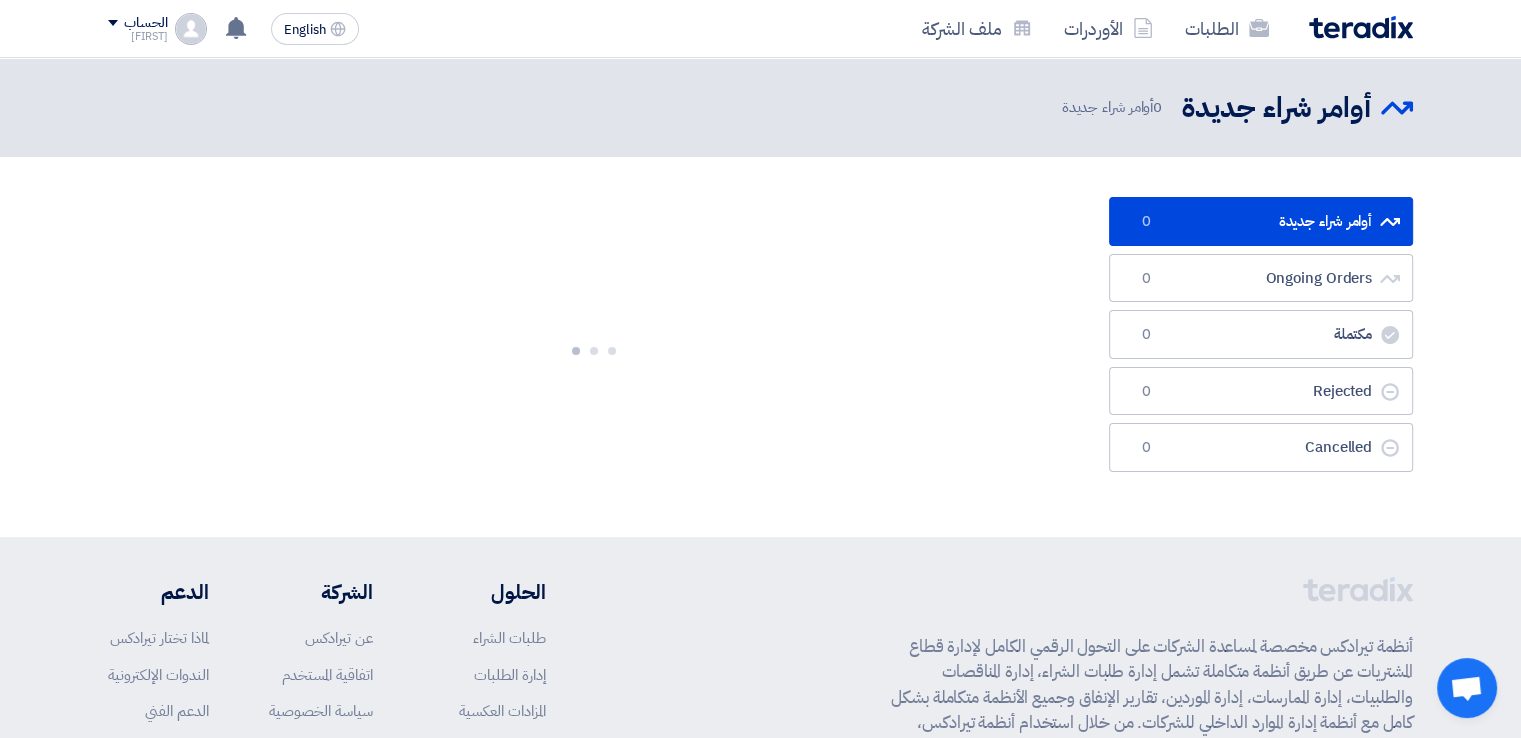 click on "الأوردرات" 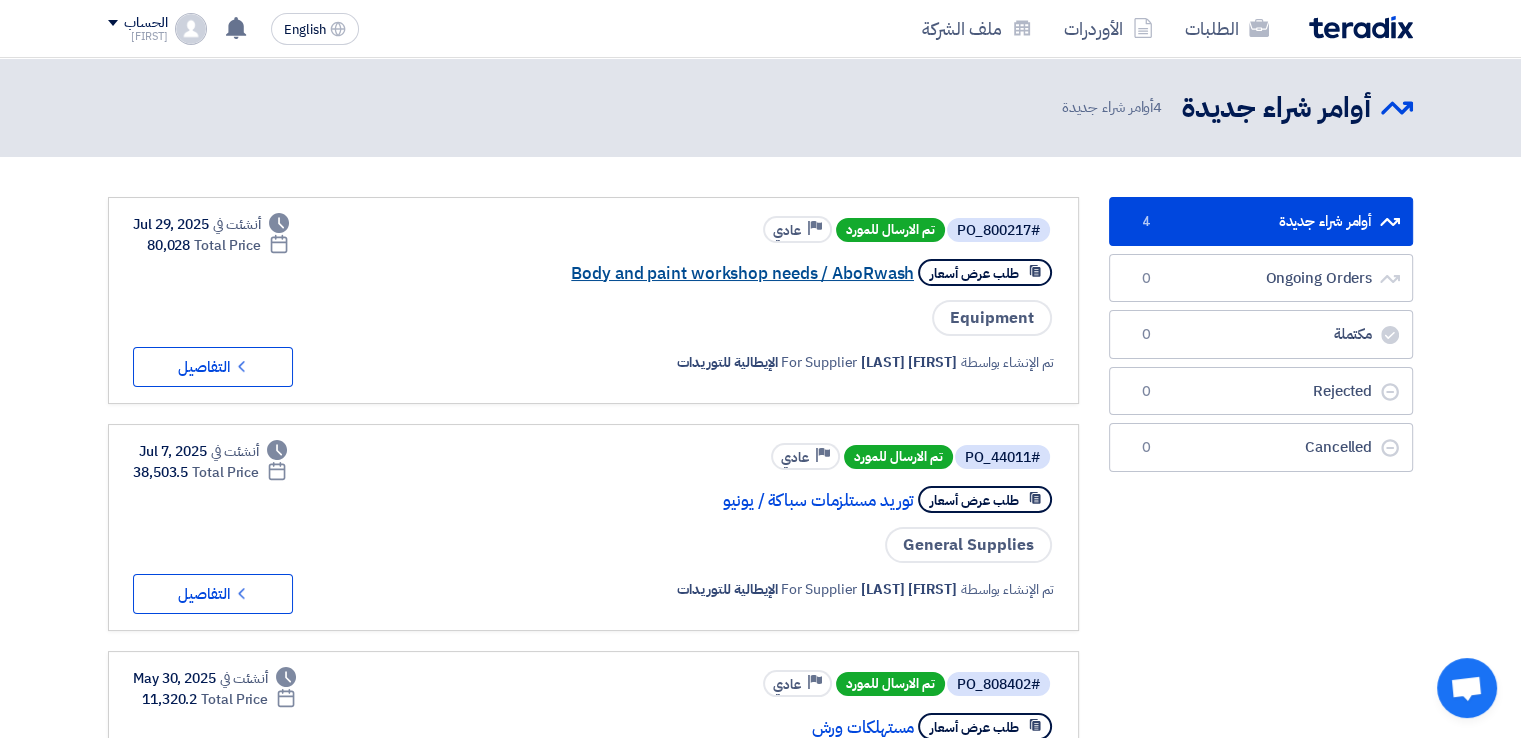 click on "Body and paint workshop needs / AboRwash" 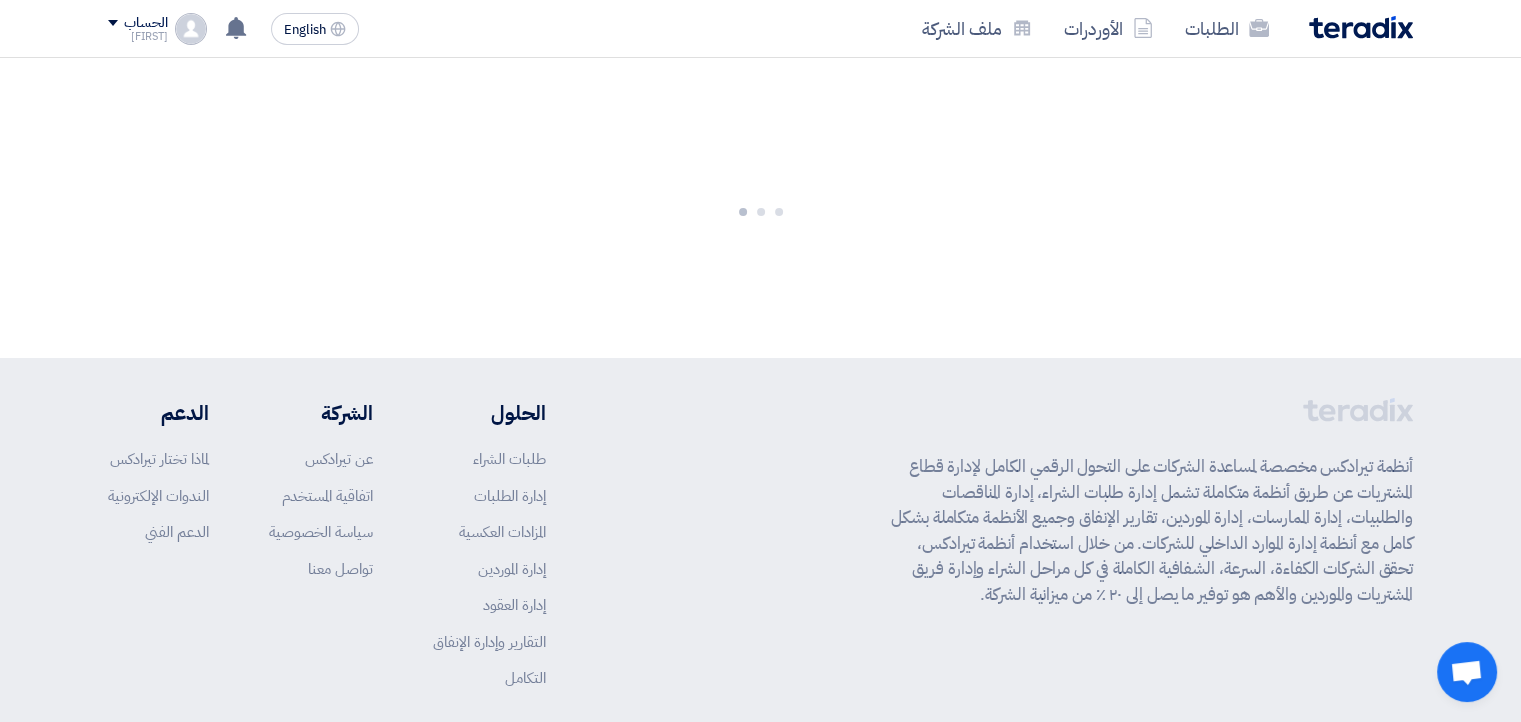 click 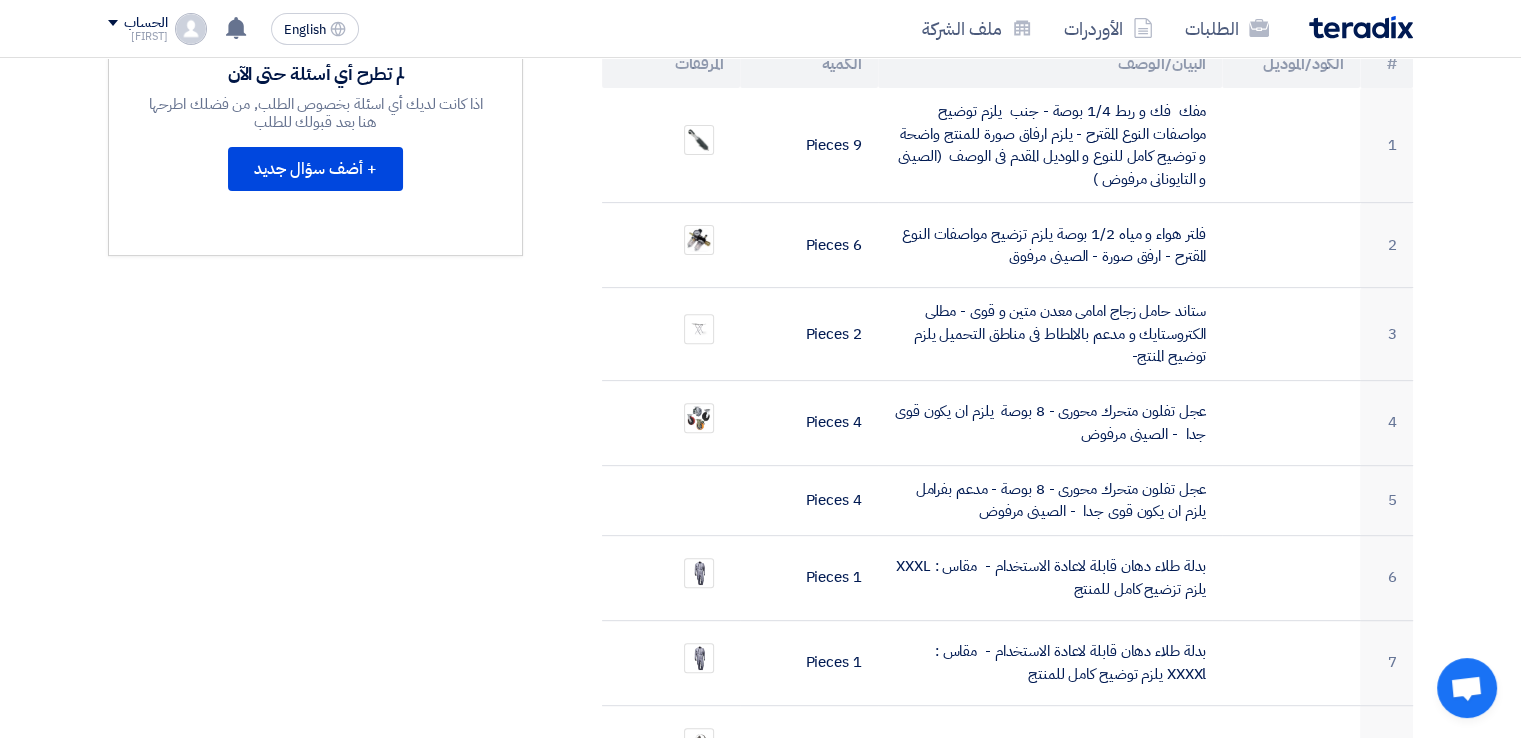 scroll, scrollTop: 640, scrollLeft: 0, axis: vertical 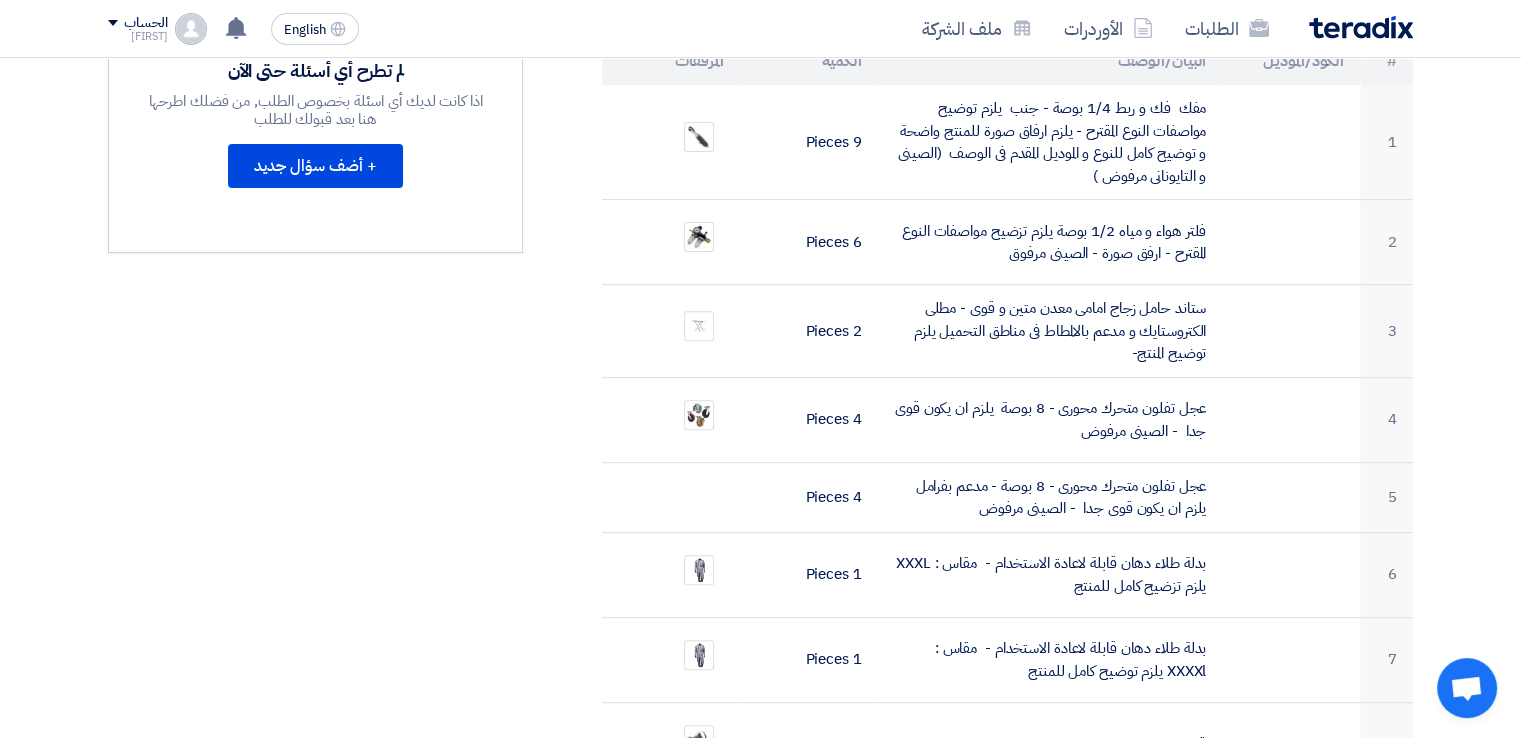 click 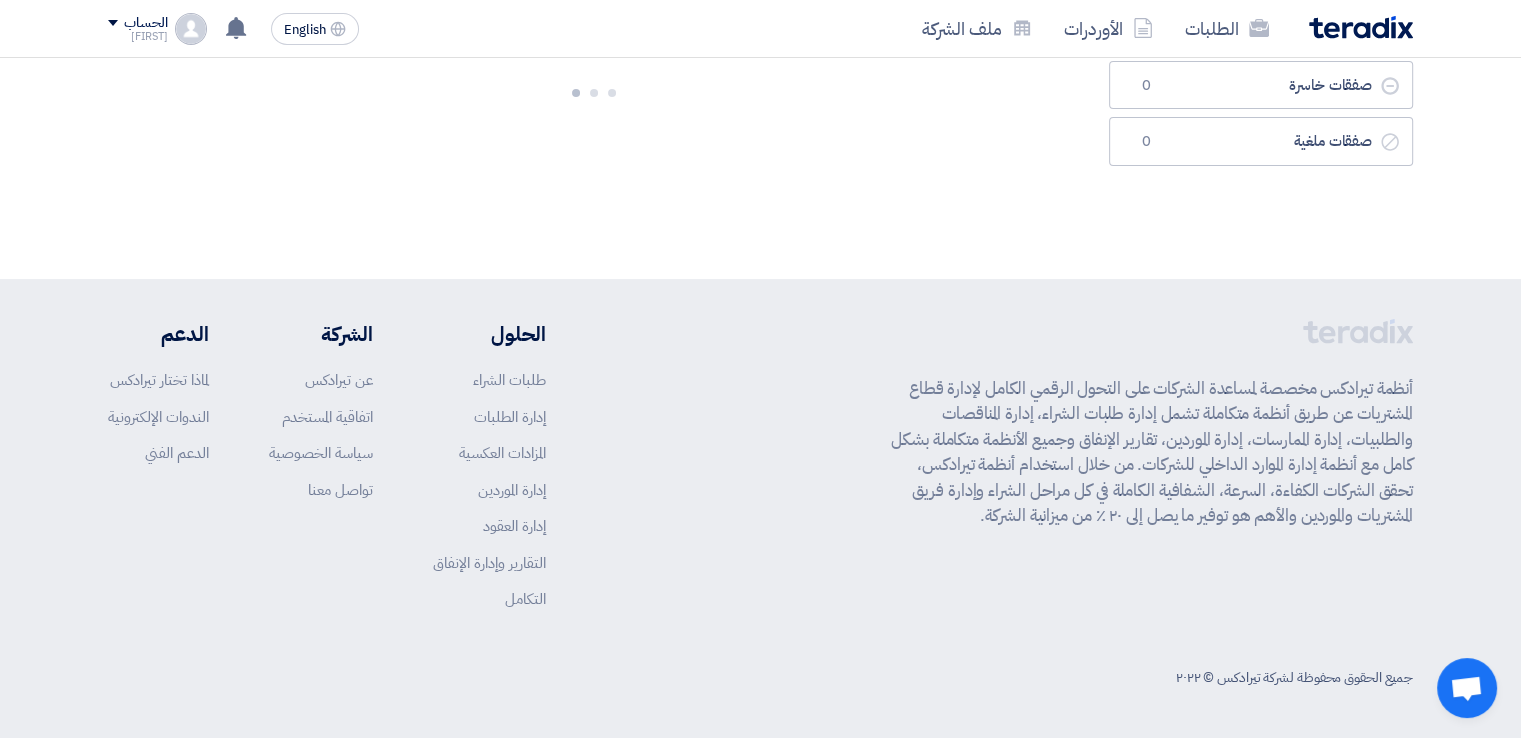 scroll, scrollTop: 0, scrollLeft: 0, axis: both 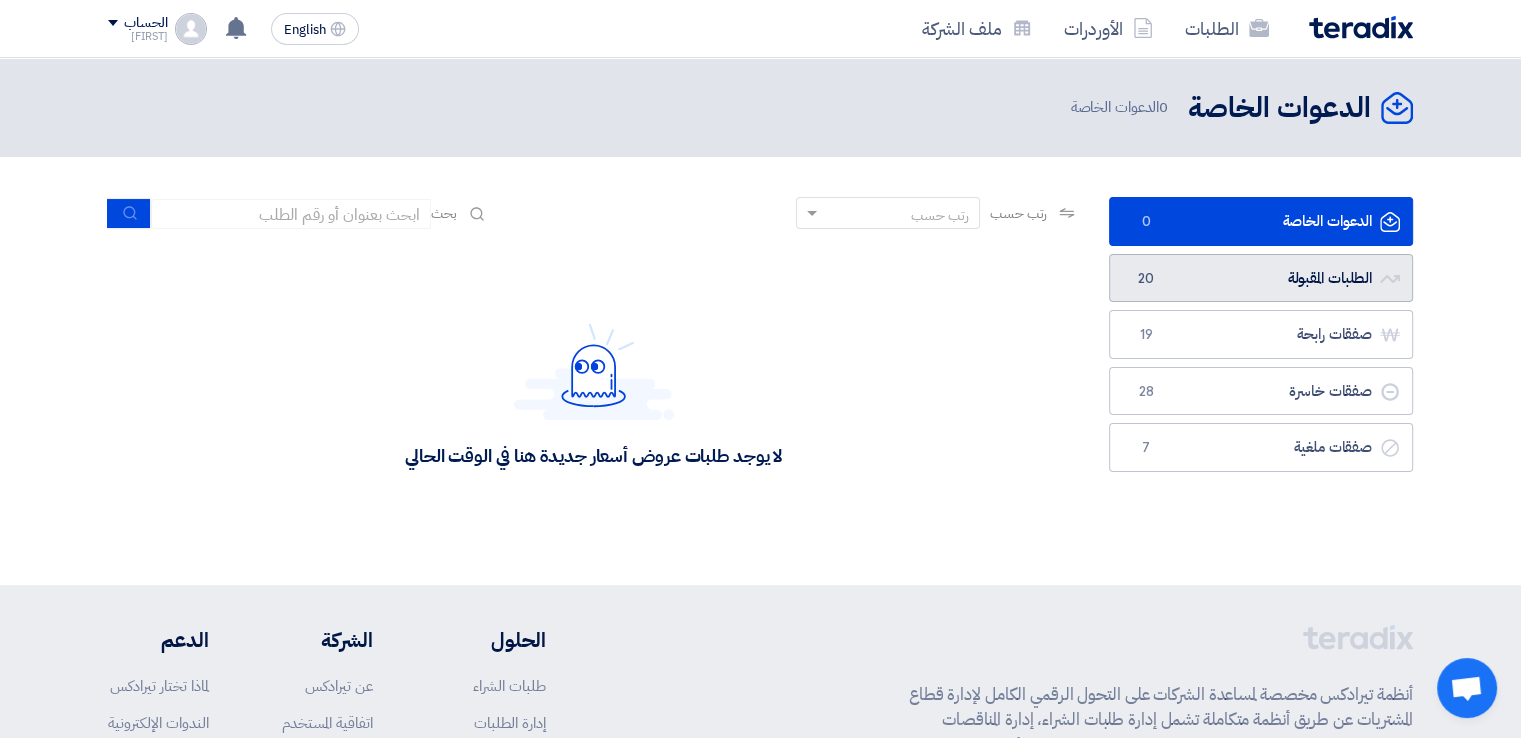 click on "الطلبات المقبولة
الطلبات المقبولة
20" 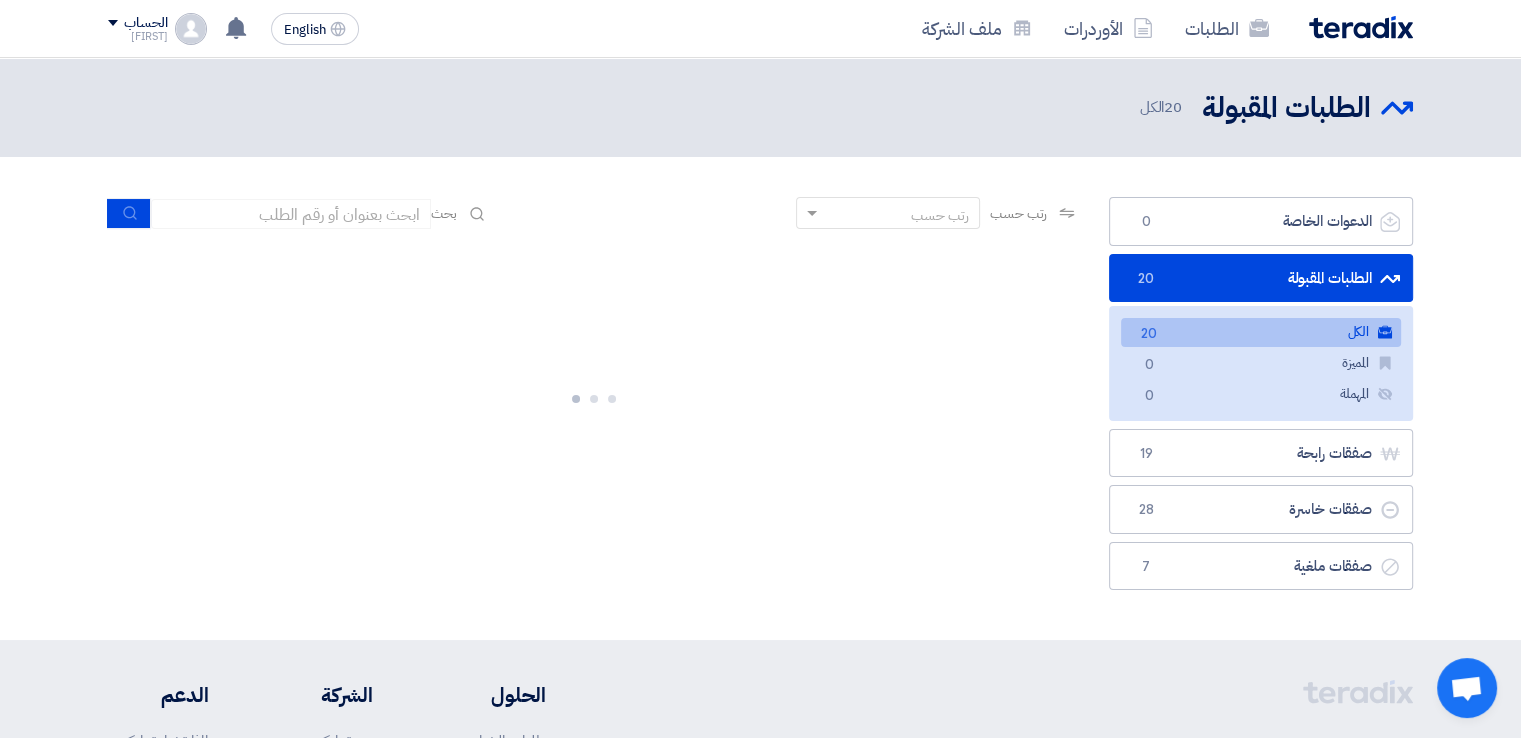 click on "الطلبات المقبولة
الطلبات المقبولة
20" 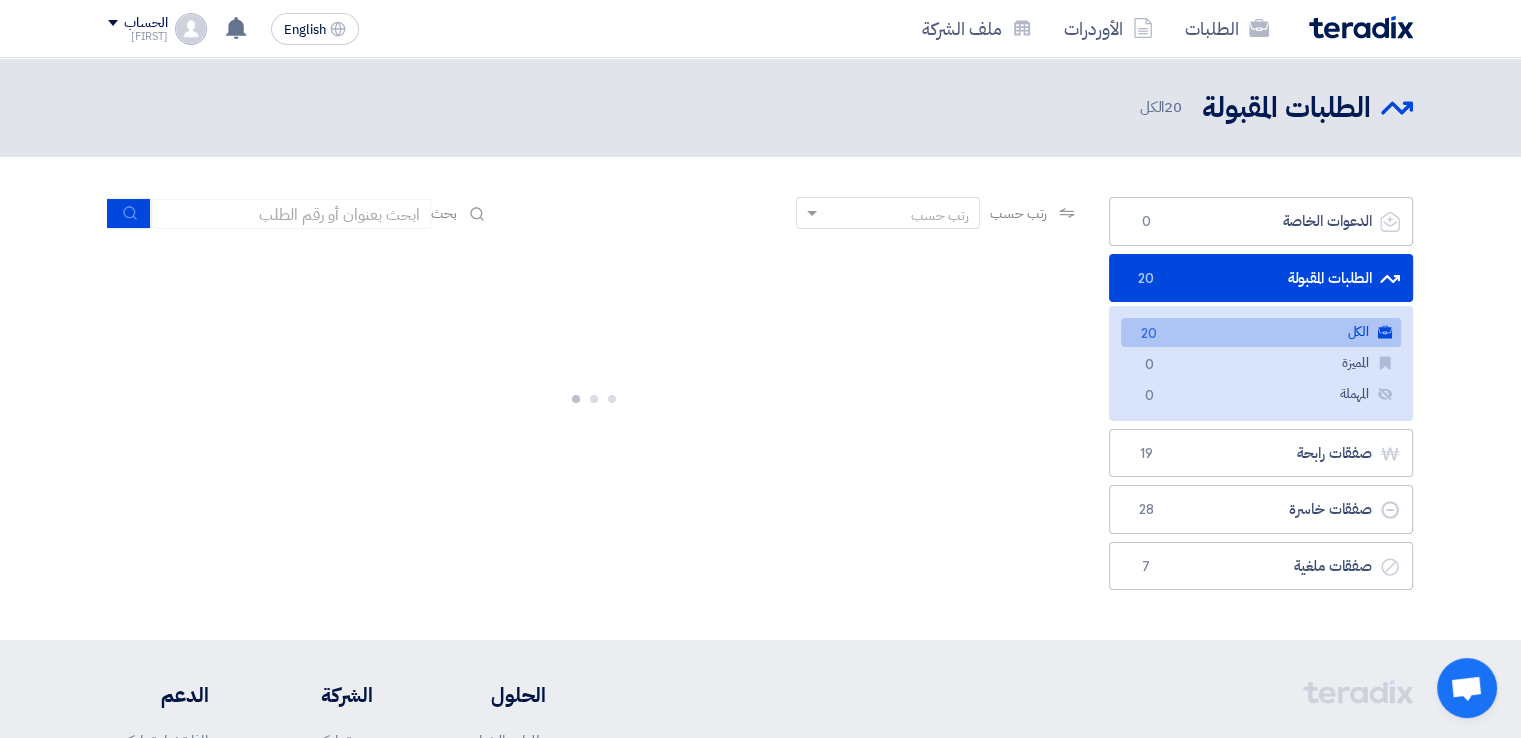 click on "الطلبات المقبولة
الطلبات المقبولة
20" 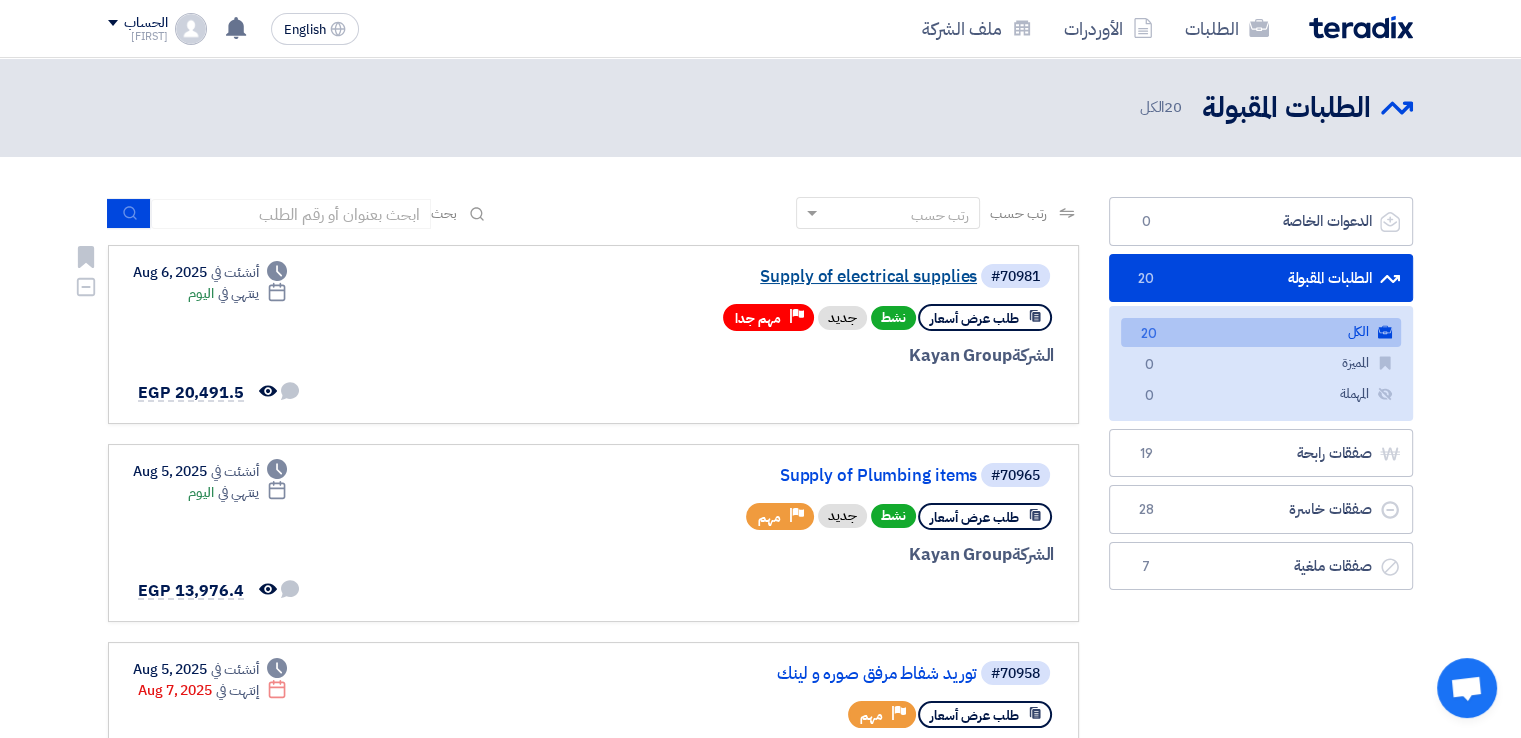 click on "Supply of electrical supplies" 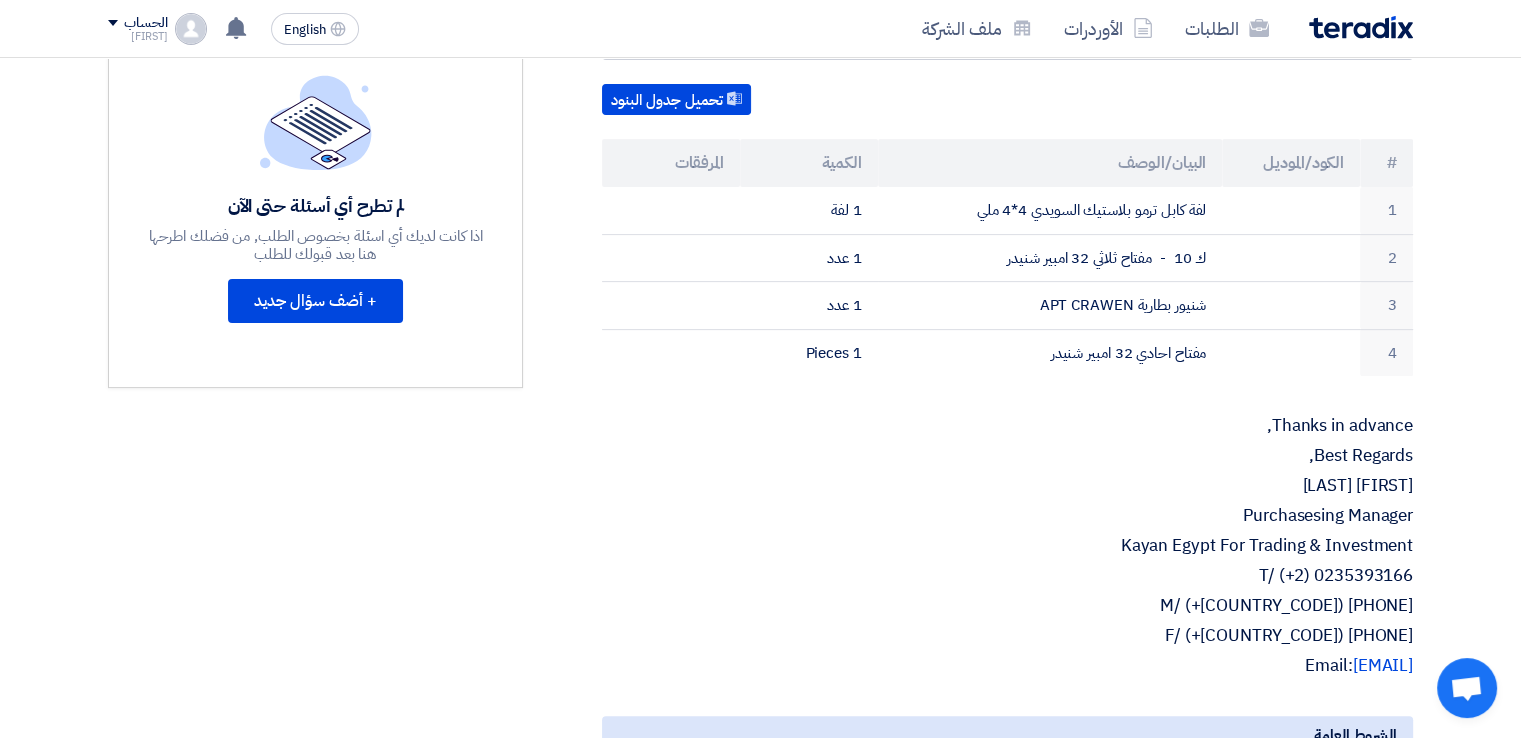 scroll, scrollTop: 520, scrollLeft: 0, axis: vertical 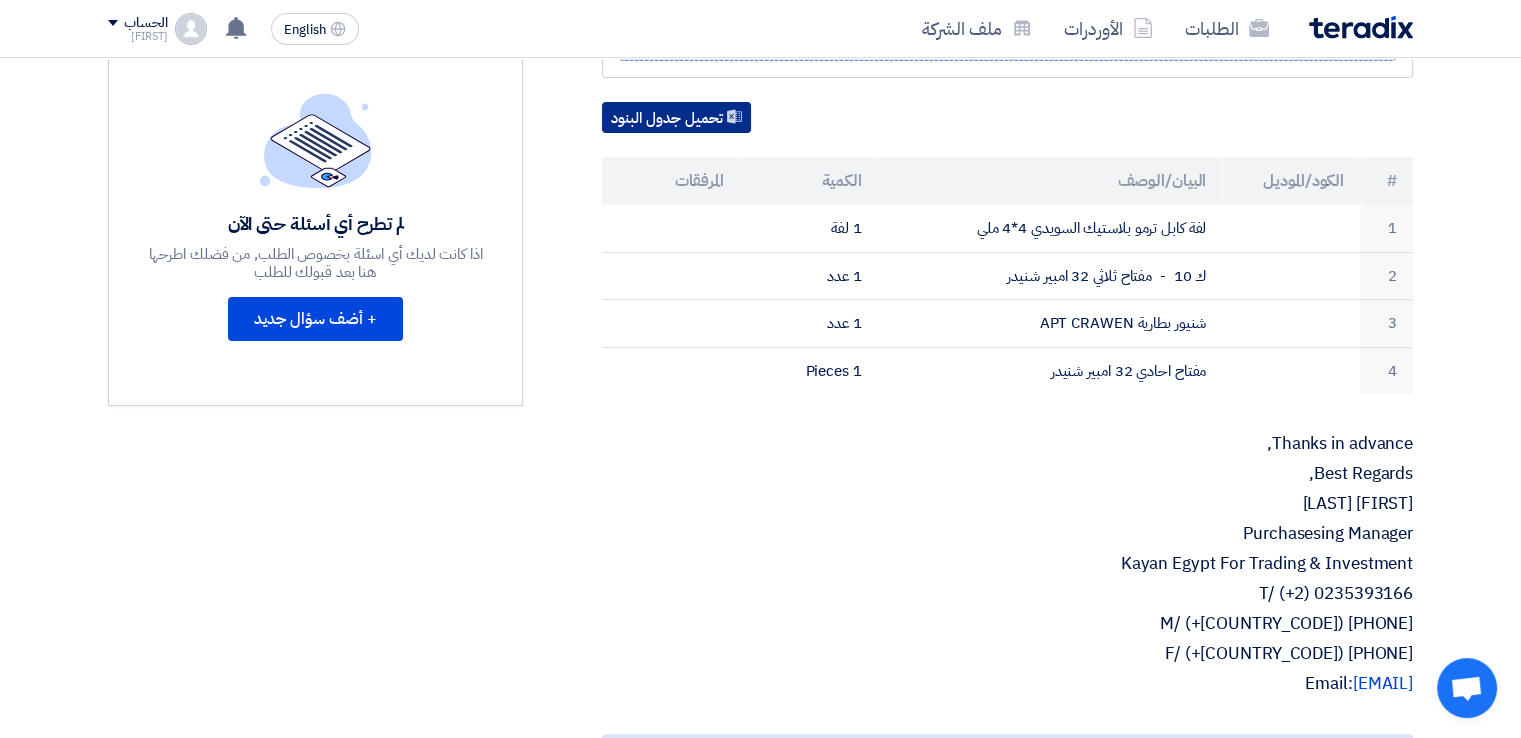 click on "تحميل جدول البنود" 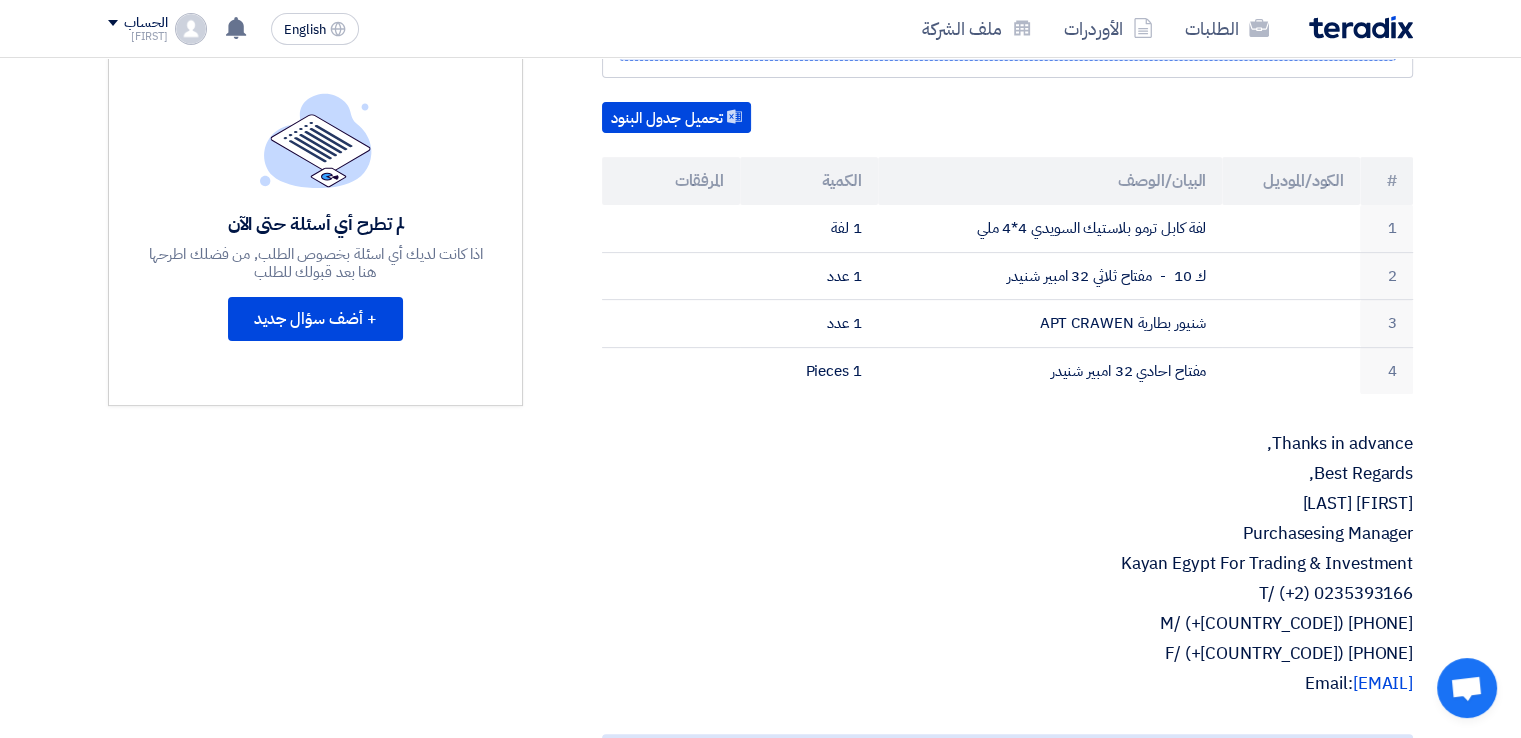 click on "الحساب" 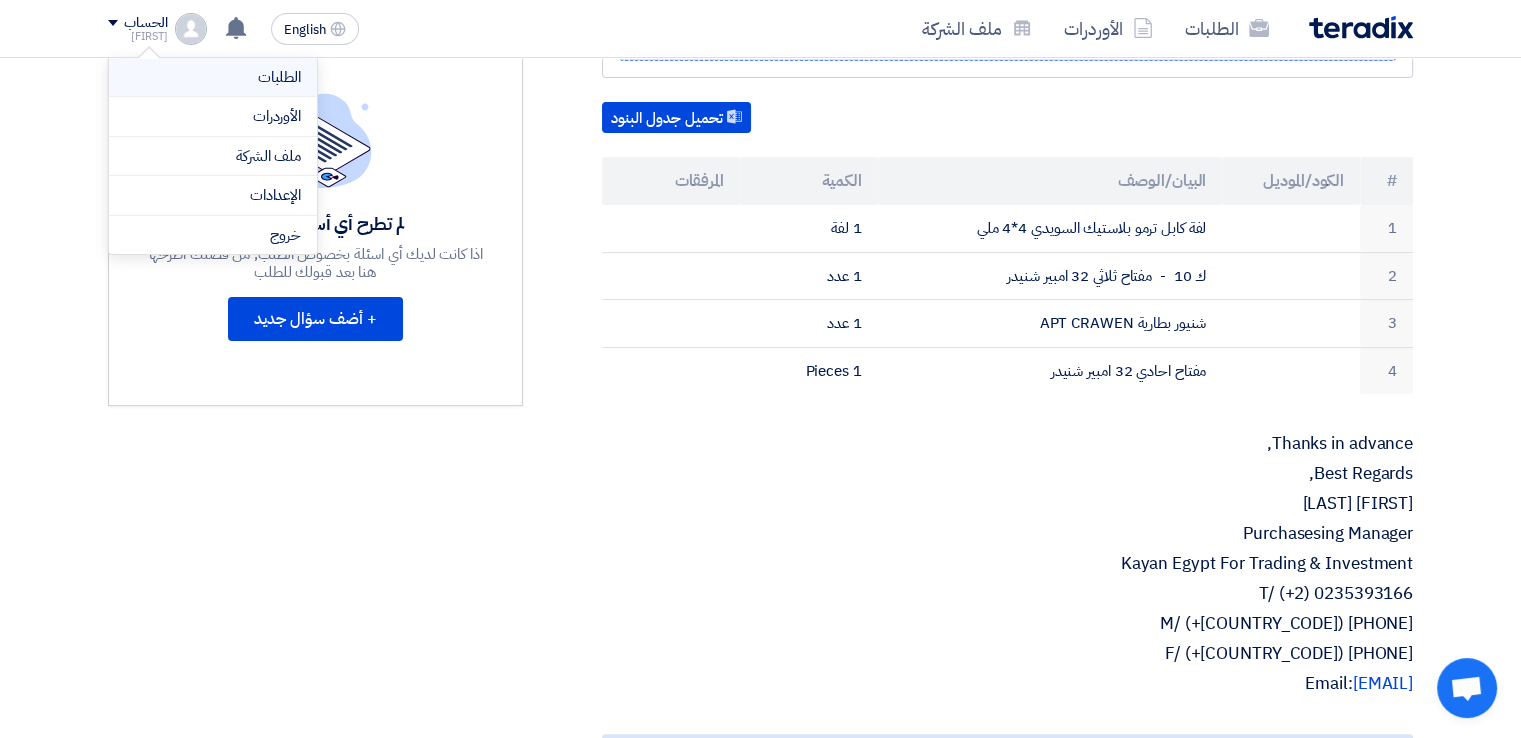 click on "الطلبات" 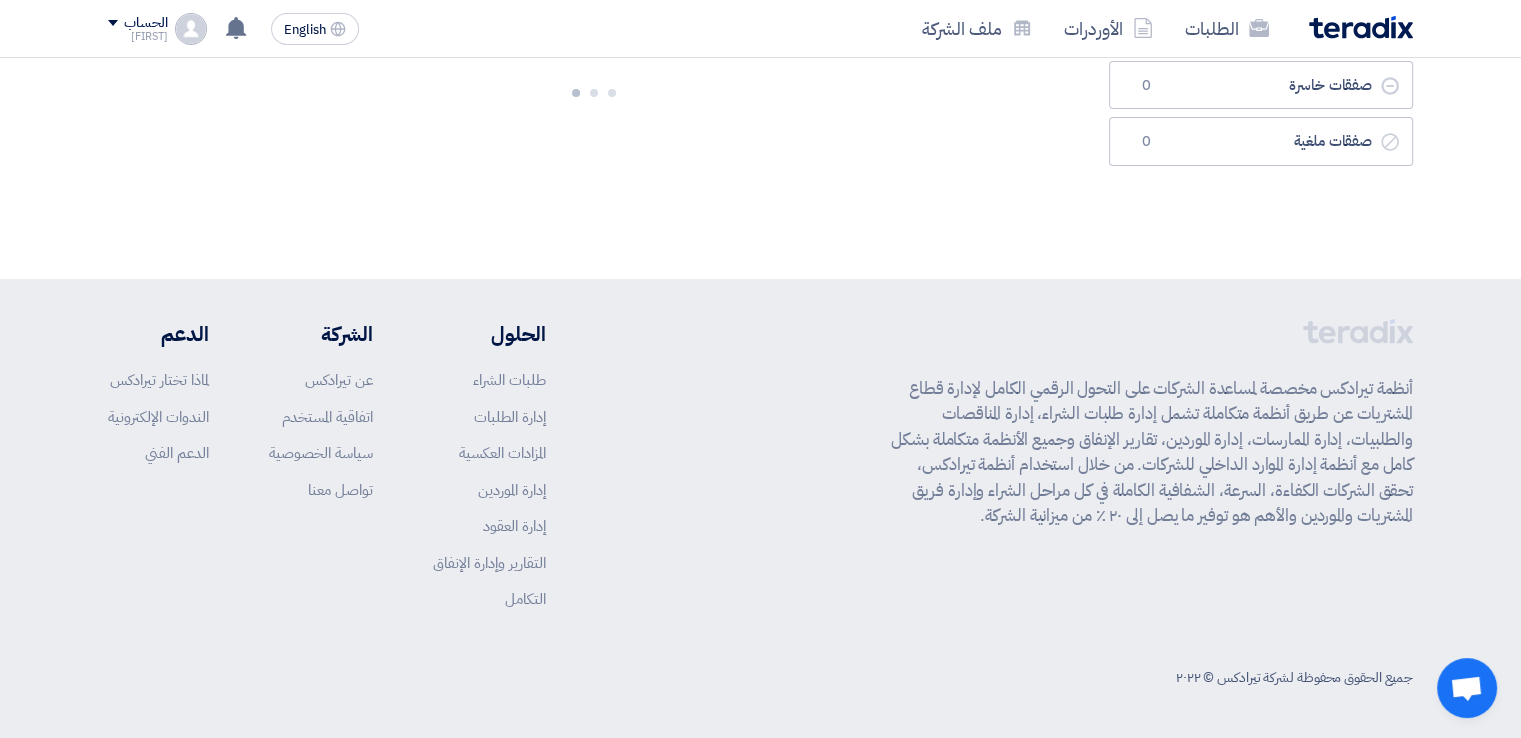 scroll, scrollTop: 0, scrollLeft: 0, axis: both 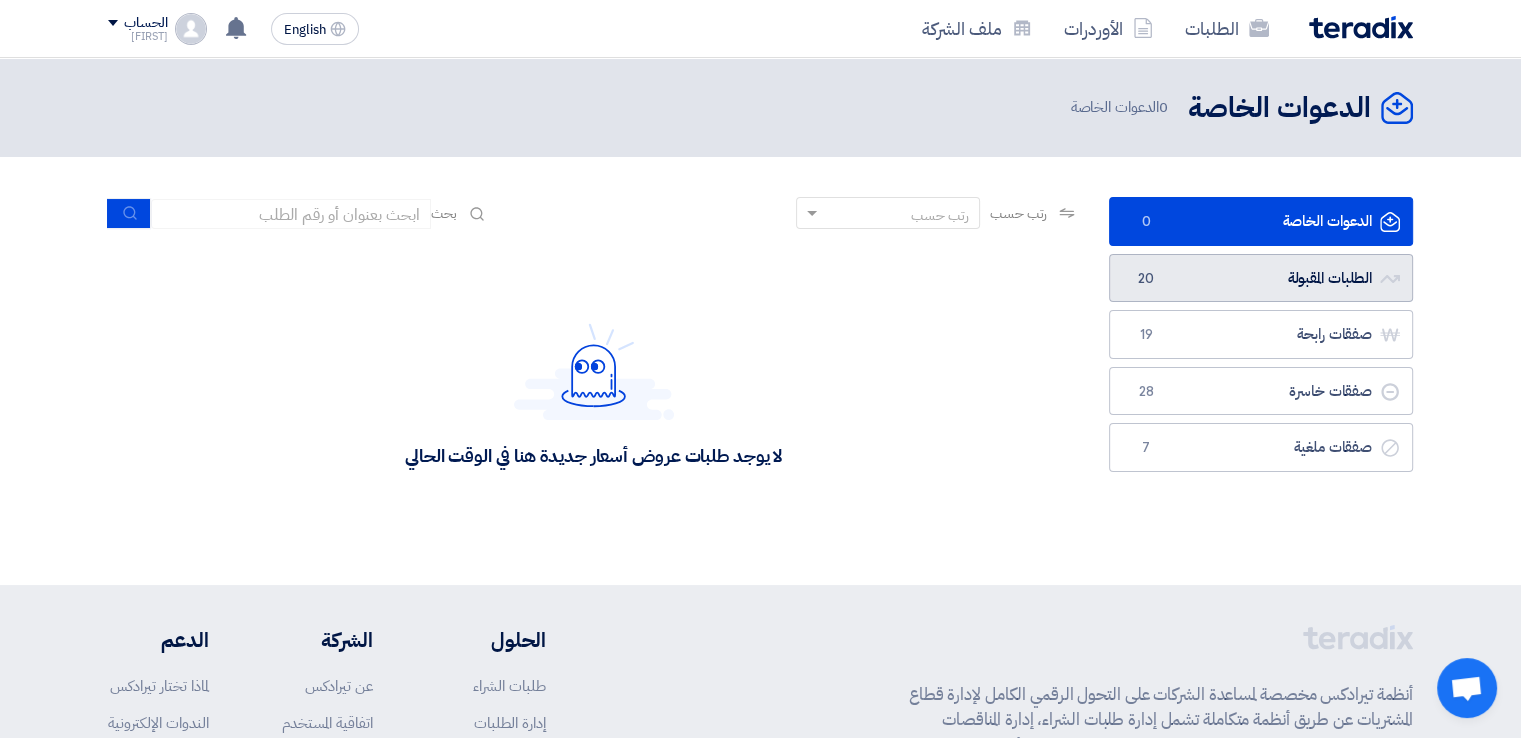 click on "الطلبات المقبولة
الطلبات المقبولة
20" 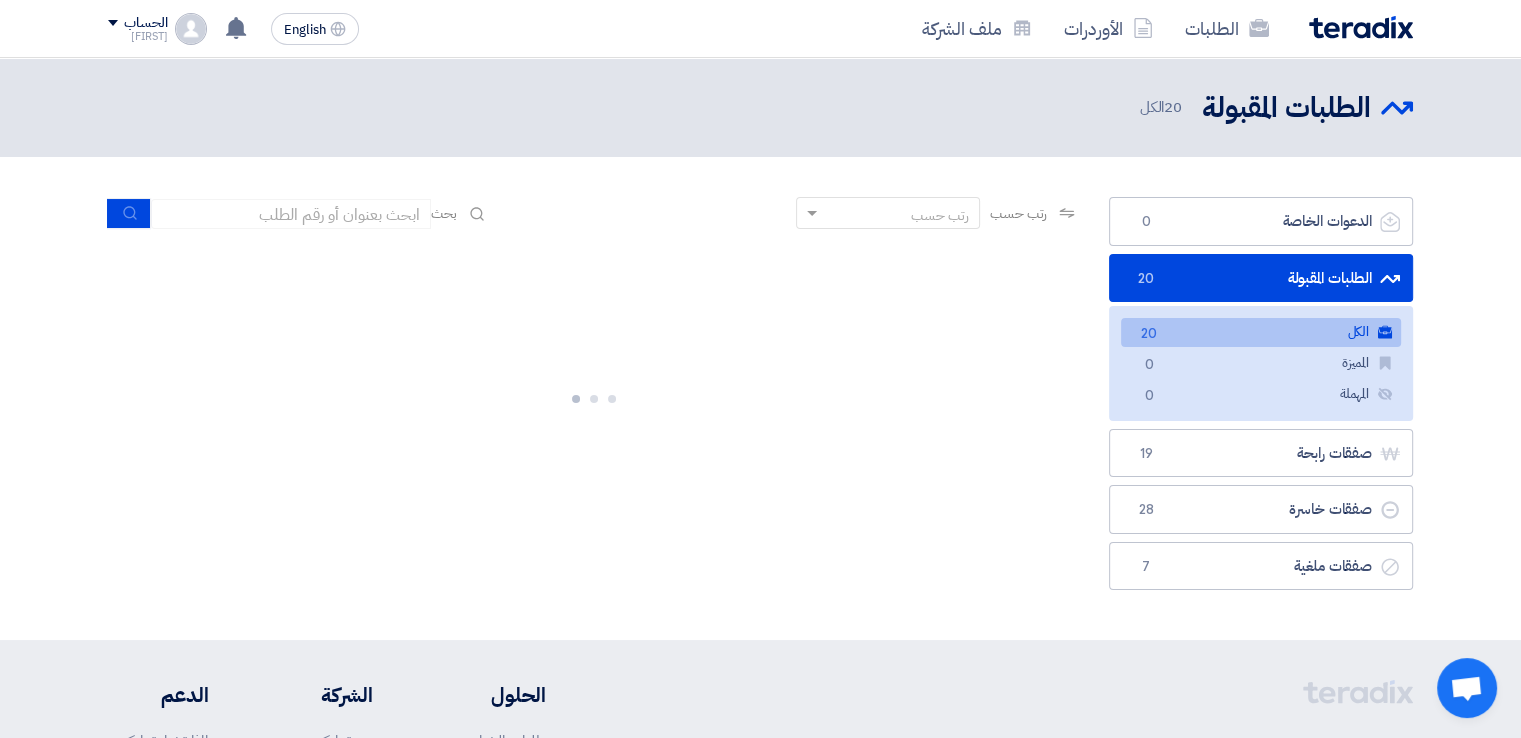 click on "الطلبات المقبولة
الطلبات المقبولة
20" 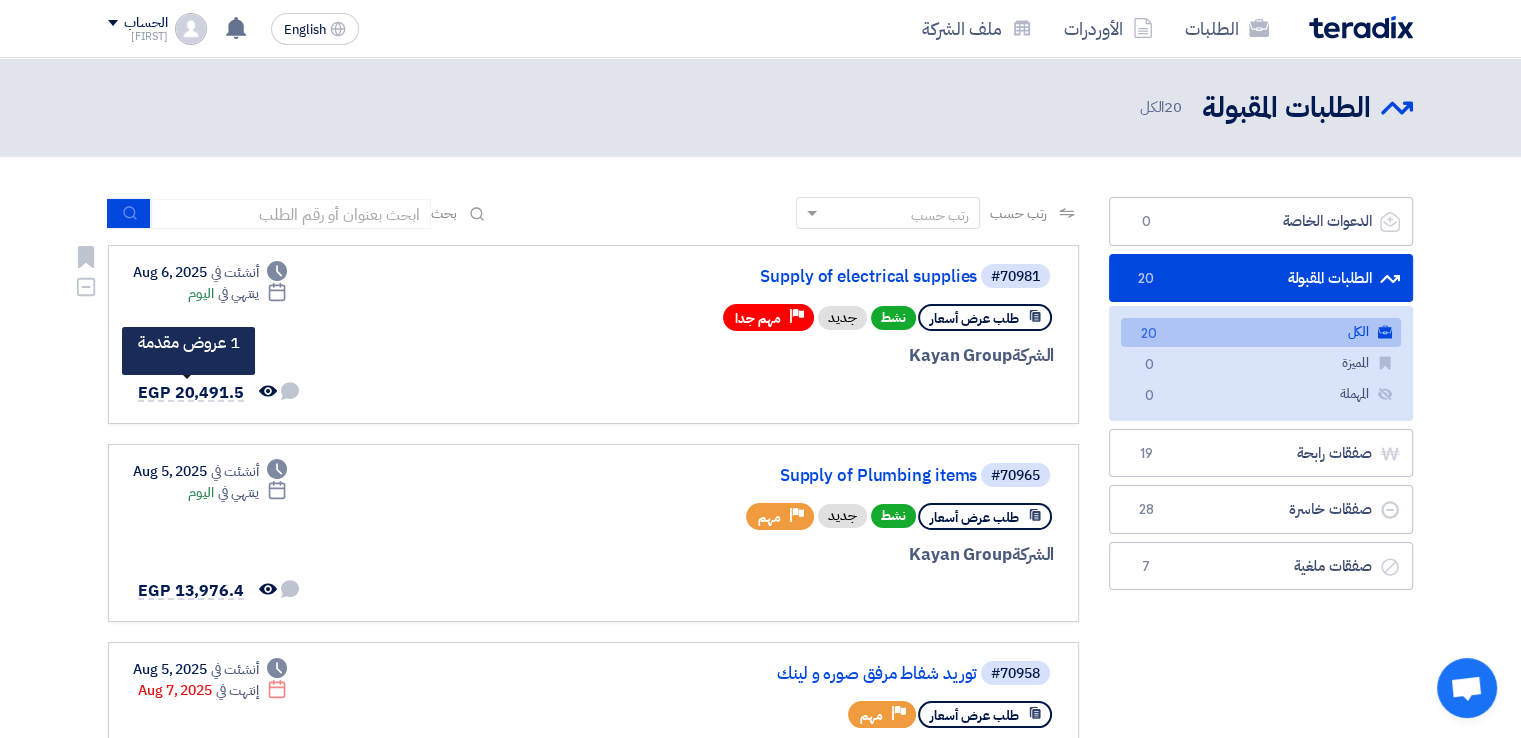 click on "EGP
20,491.5" 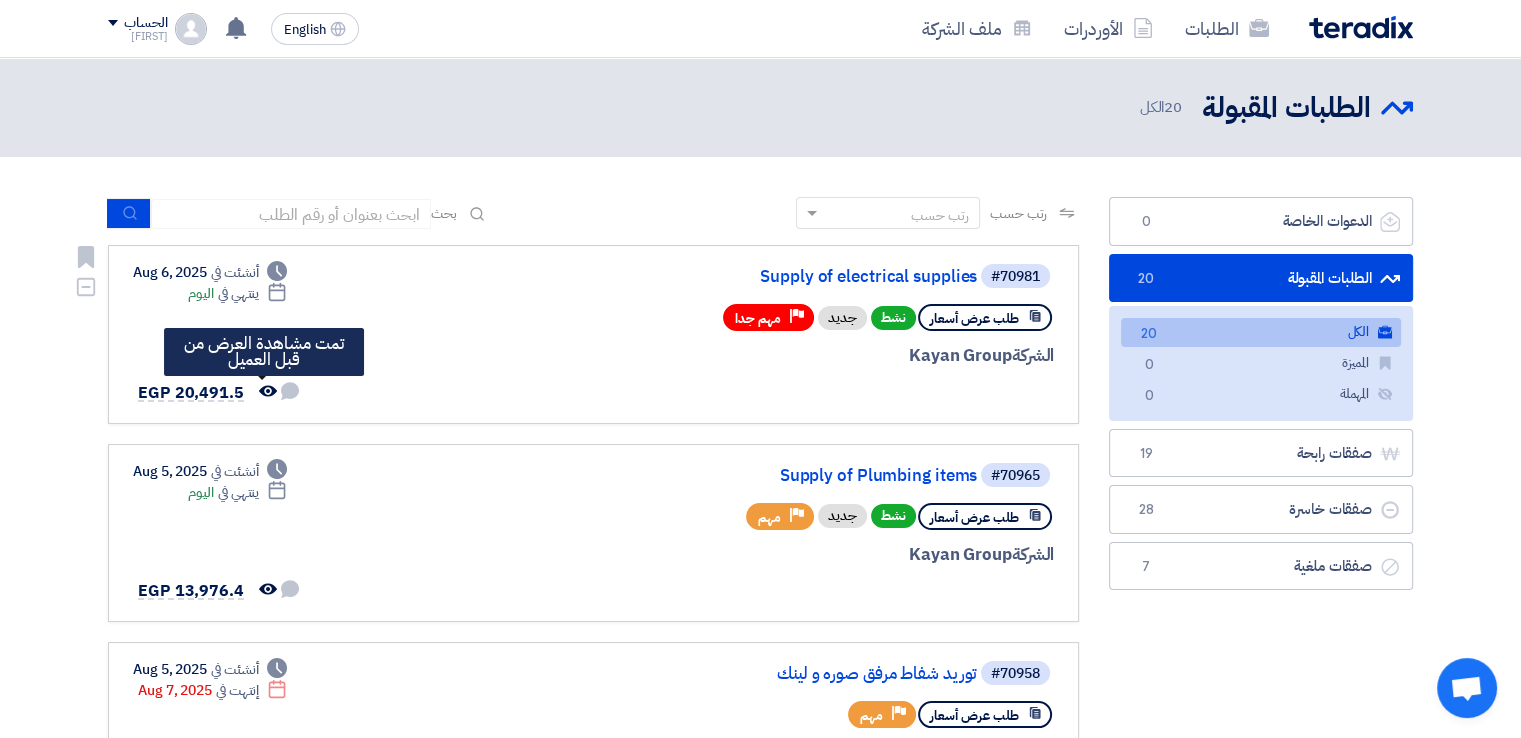 click on "تمت مشاهدة العرض من قبل العميل" 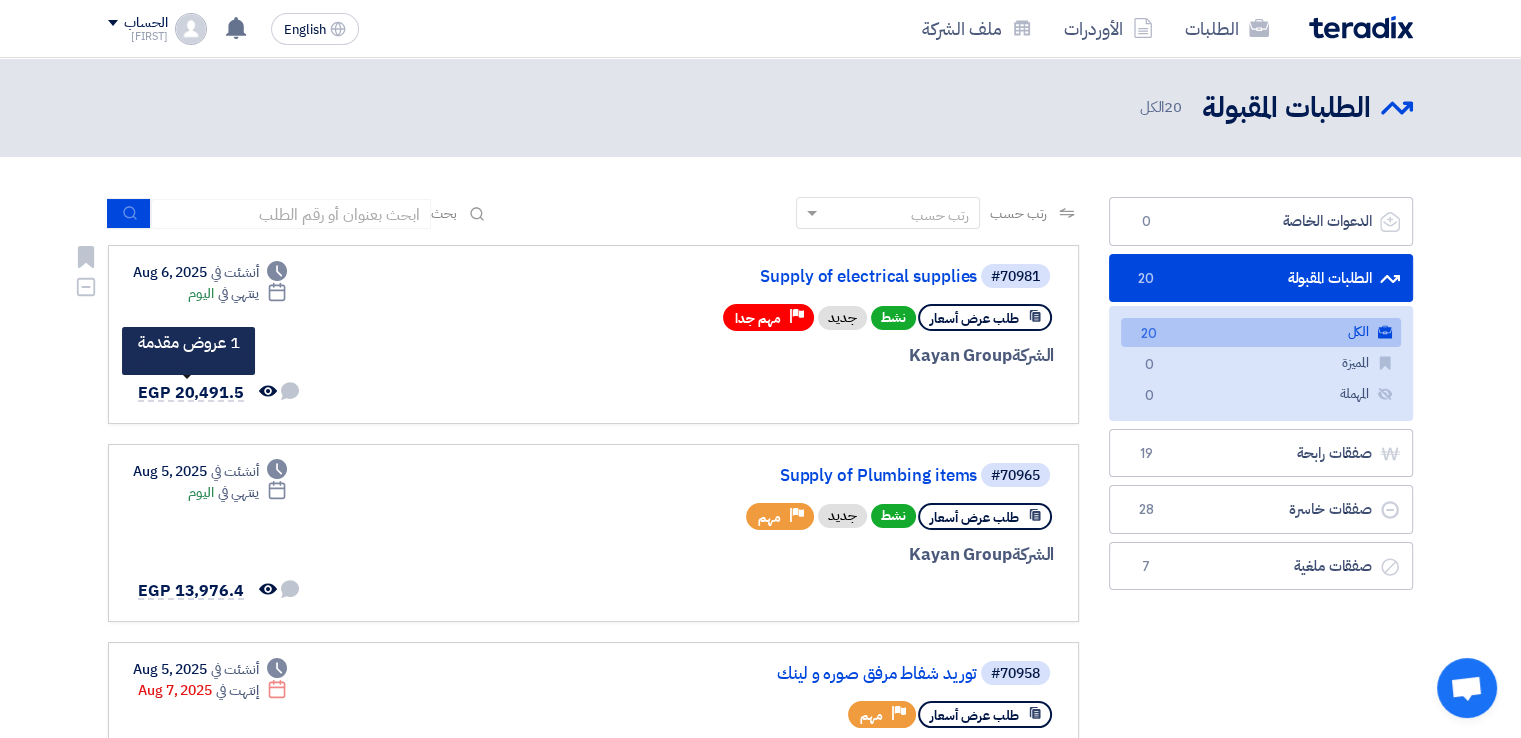click on "EGP
20,491.5" 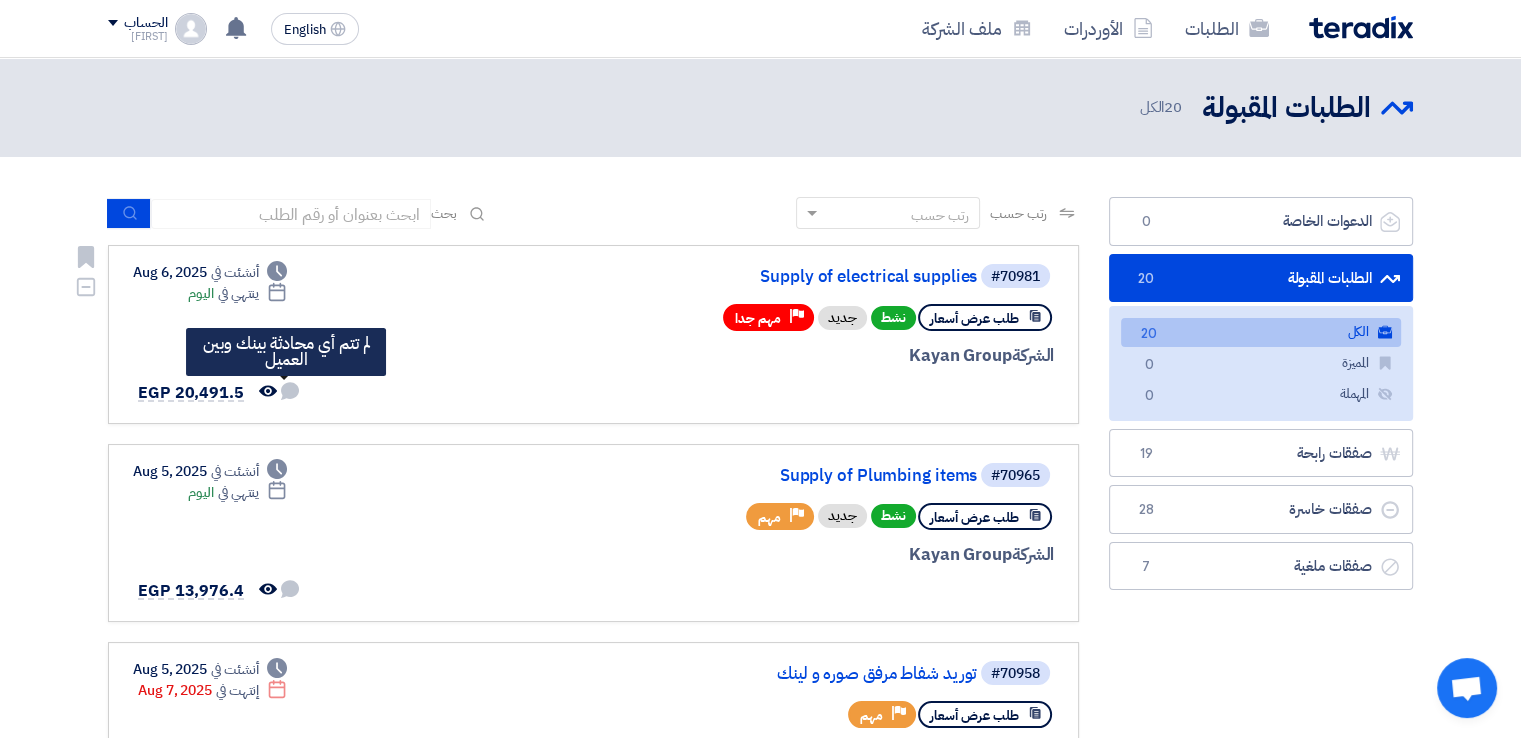click 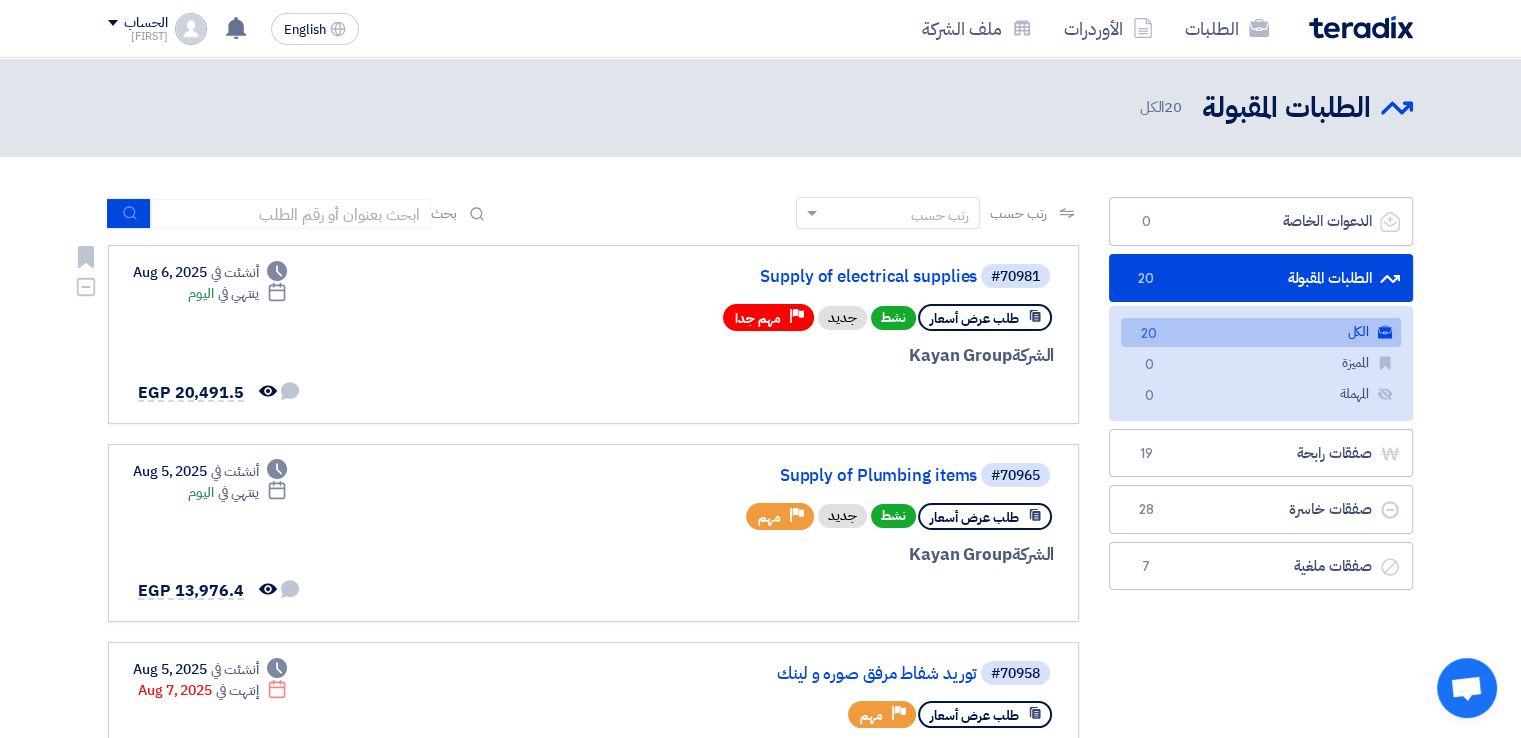 click on "Deadline" 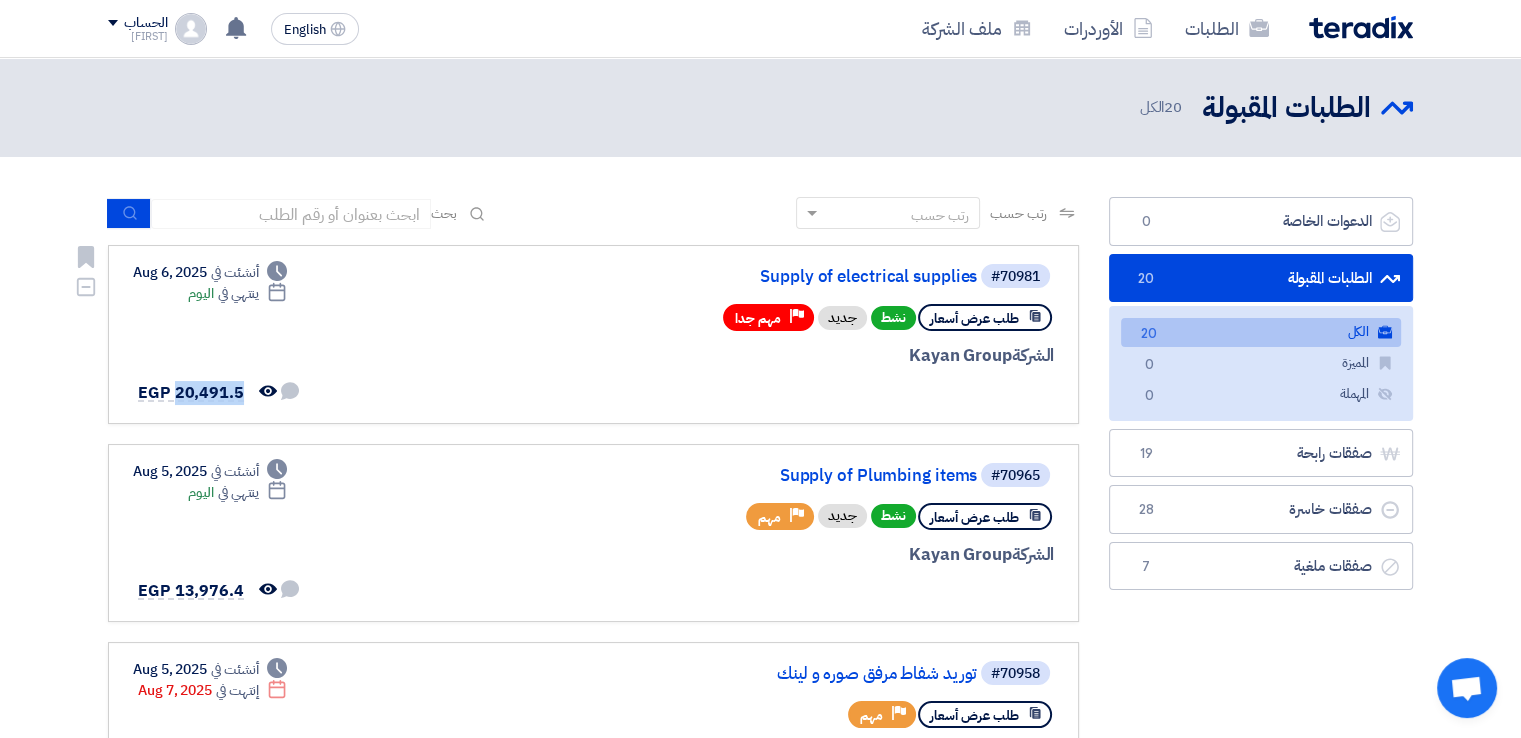 click on "Deadline
أنشئت في
[DATE]
Deadline
ينتهي في
اليوم
لم تتم أي محادثة بينك وبين العميل
تمت مشاهدة العرض من قبل العميل" 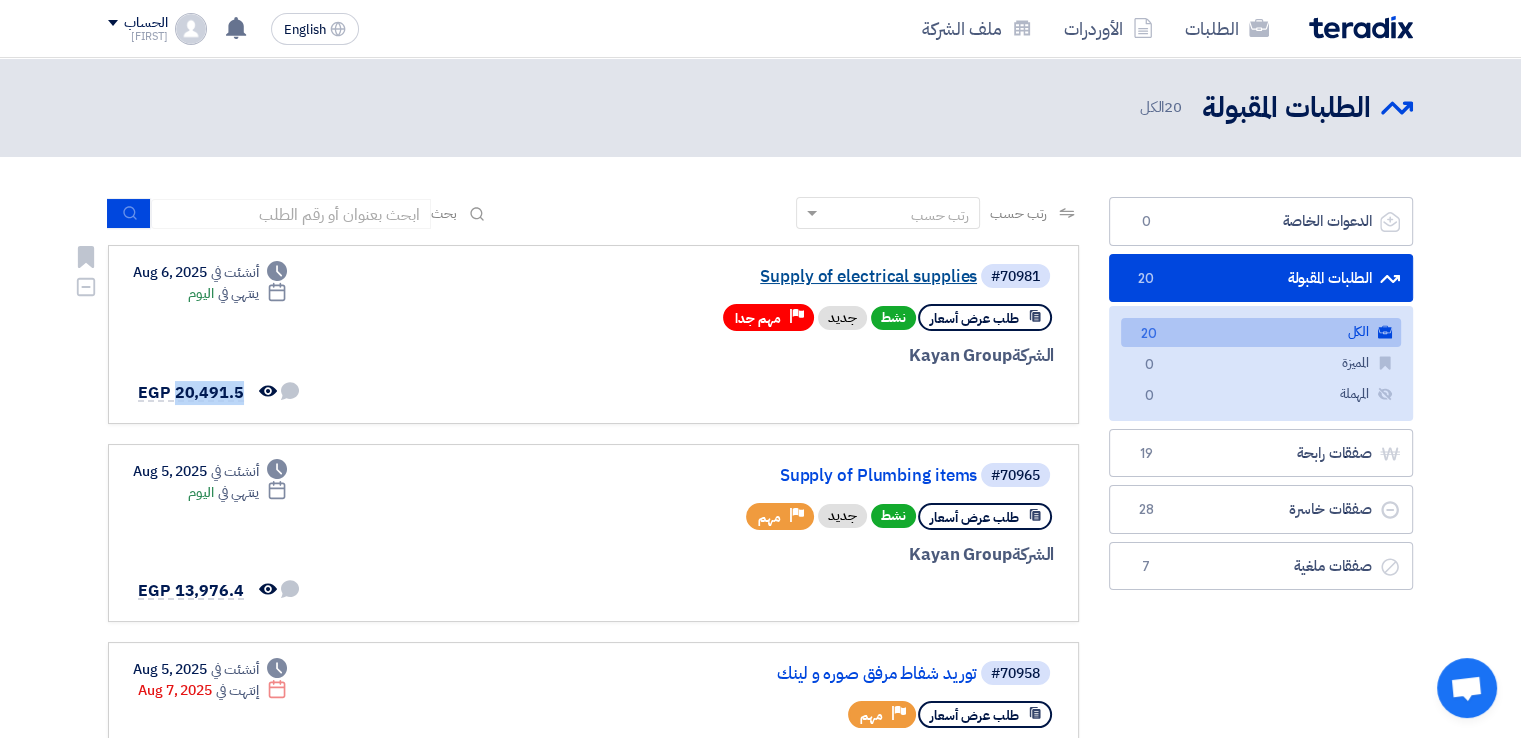 click on "Supply of electrical supplies" 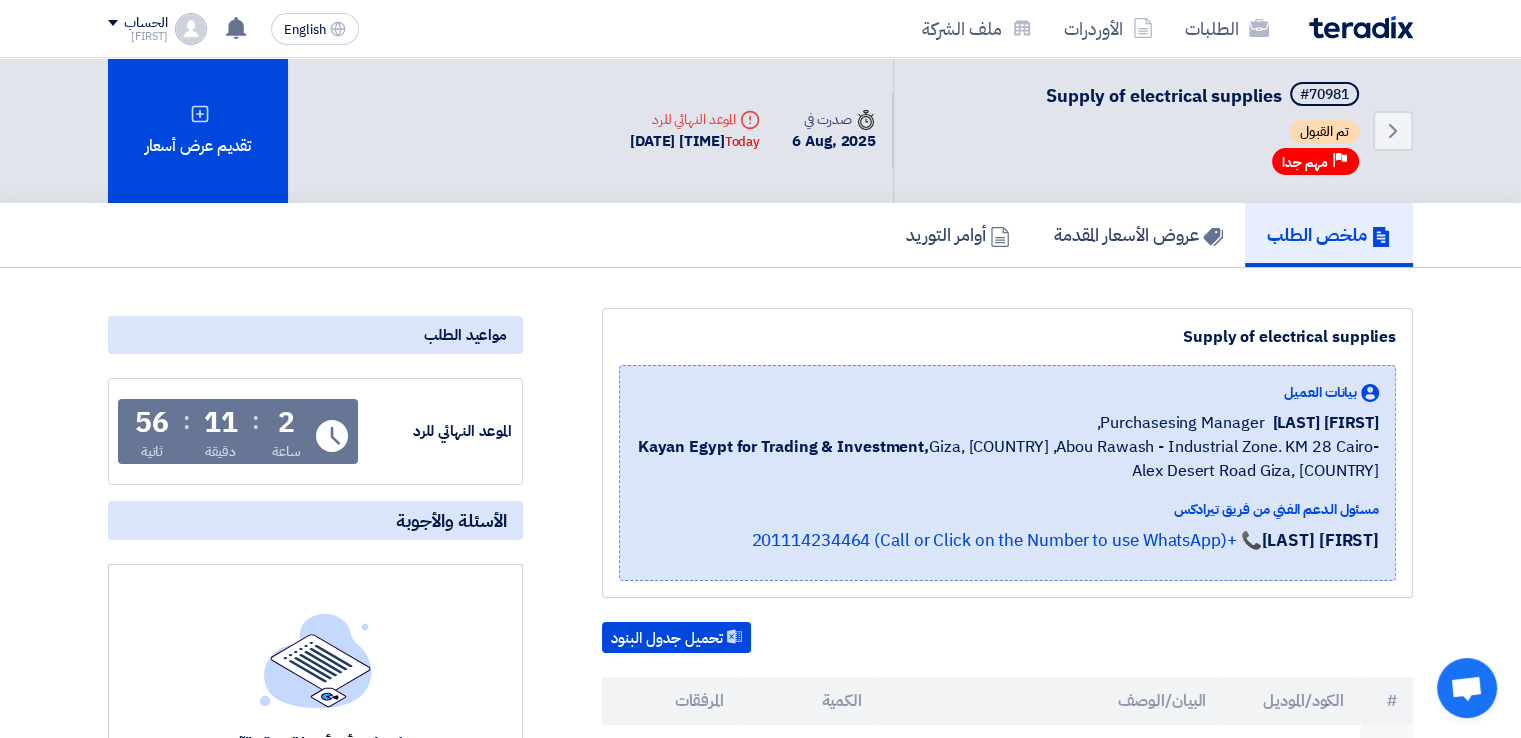scroll, scrollTop: 644, scrollLeft: 0, axis: vertical 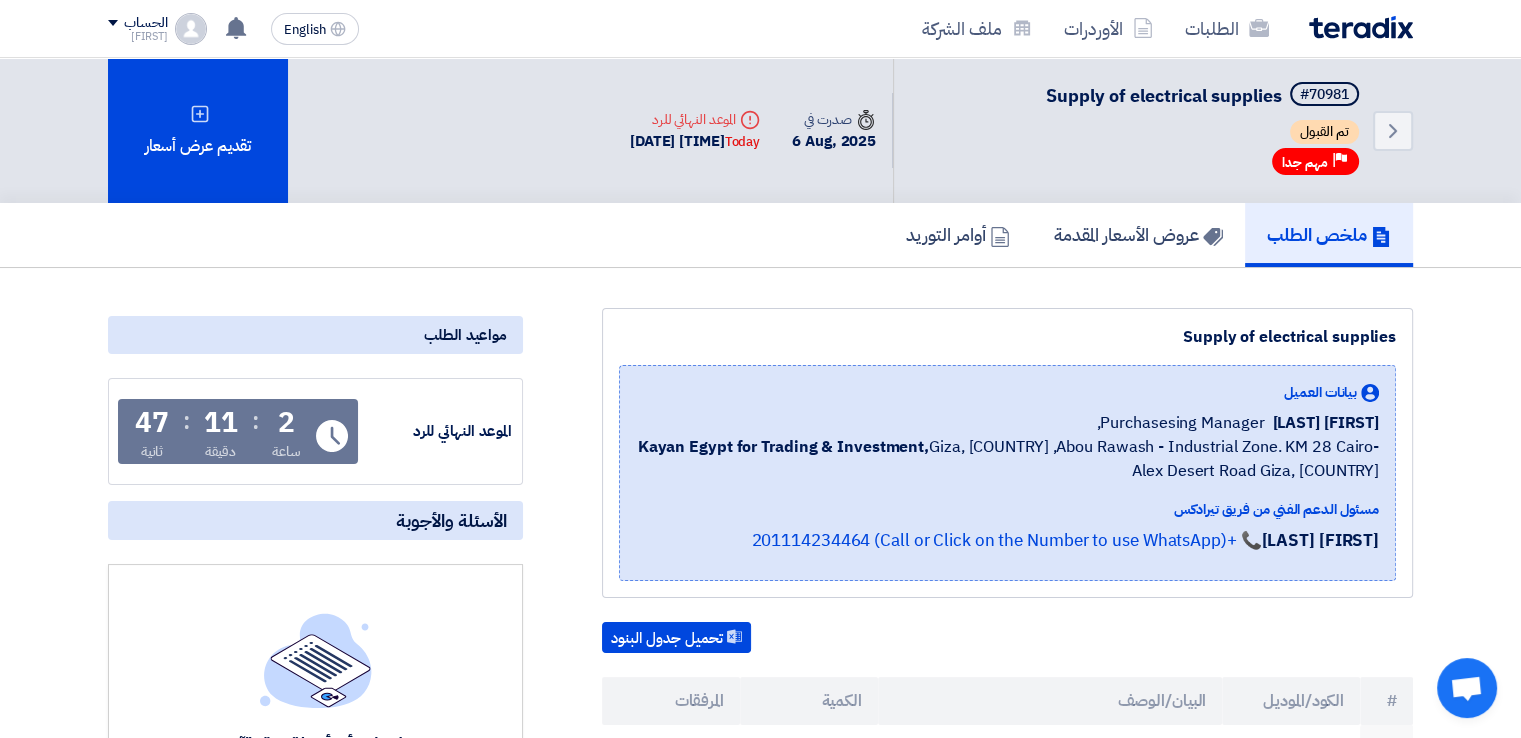drag, startPoint x: 1504, startPoint y: 220, endPoint x: 1500, endPoint y: 259, distance: 39.20459 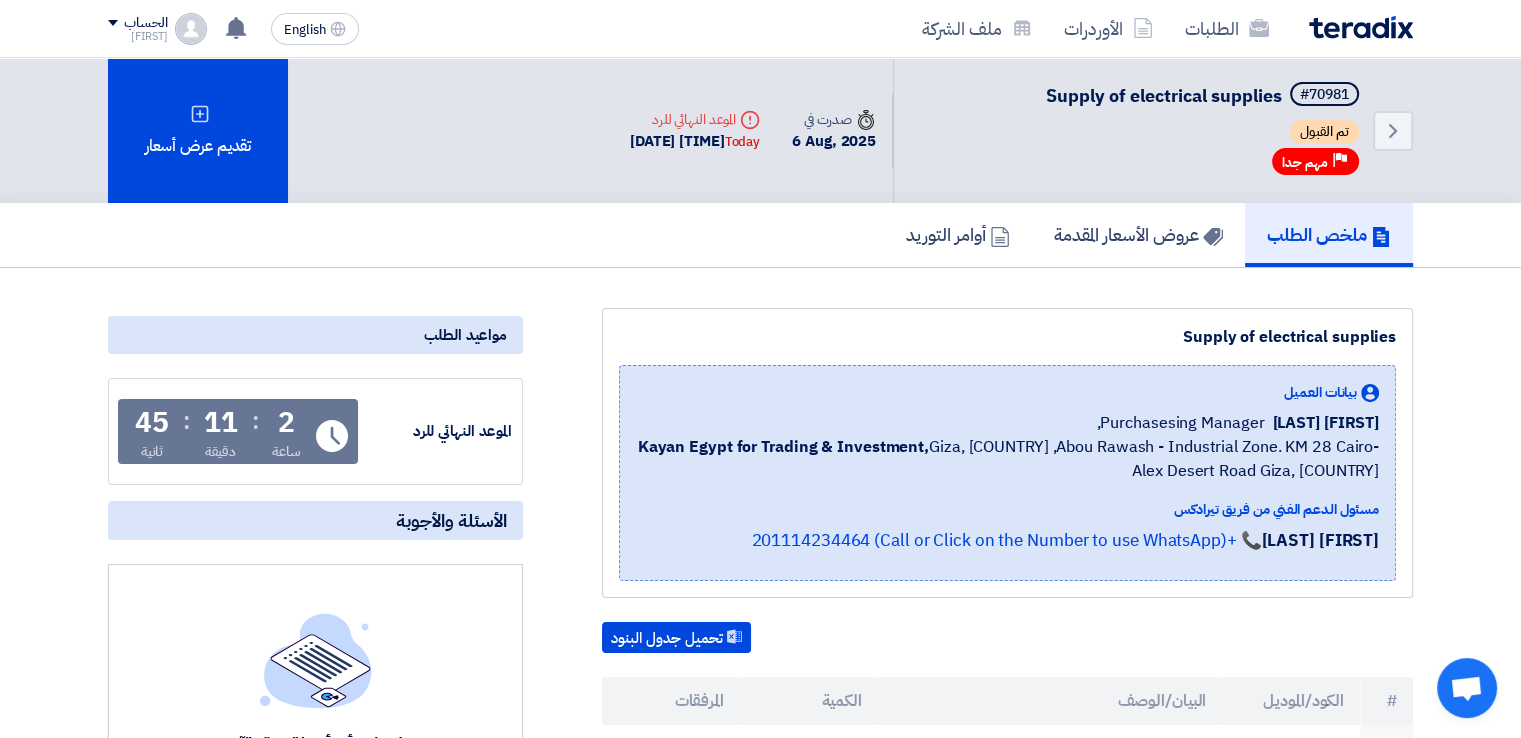 scroll, scrollTop: 644, scrollLeft: 0, axis: vertical 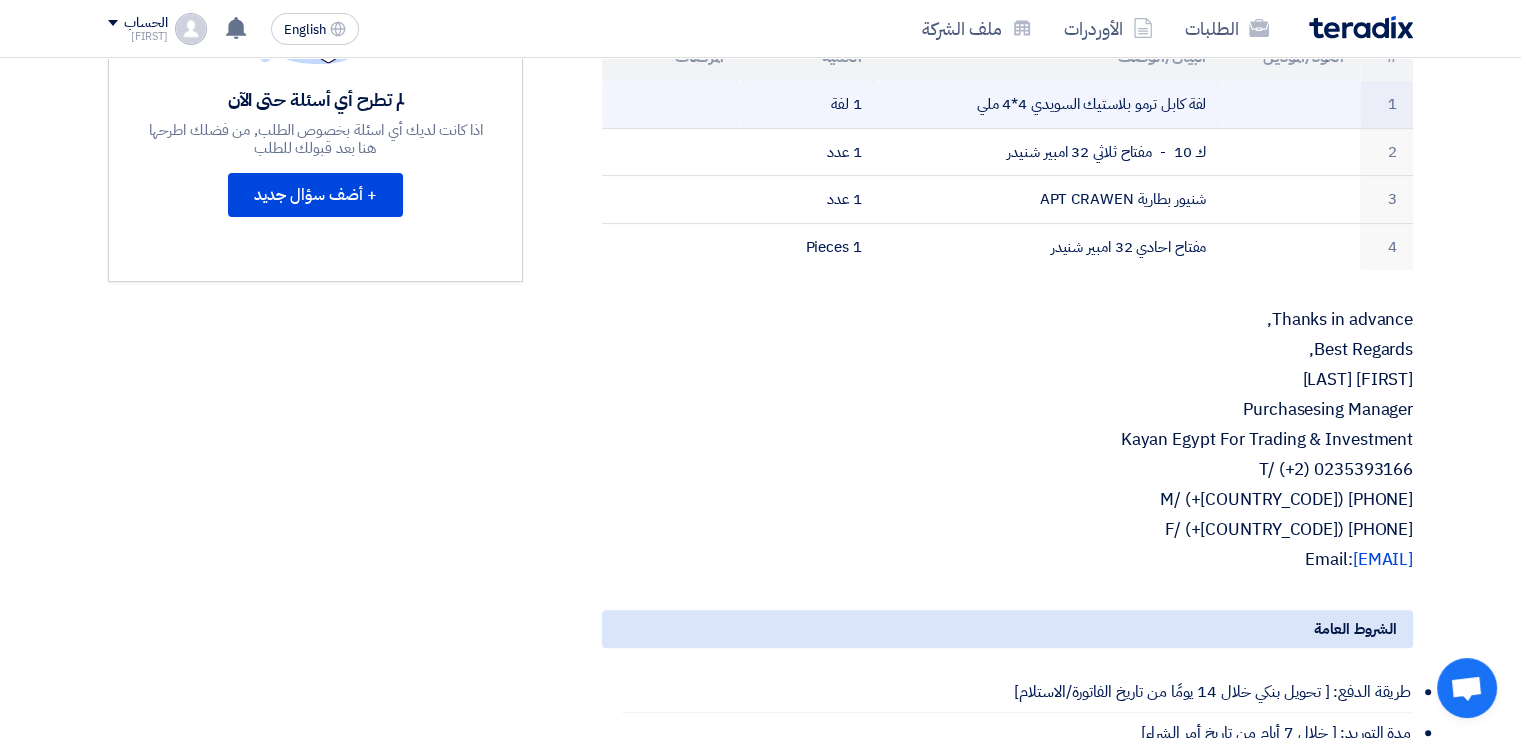 click 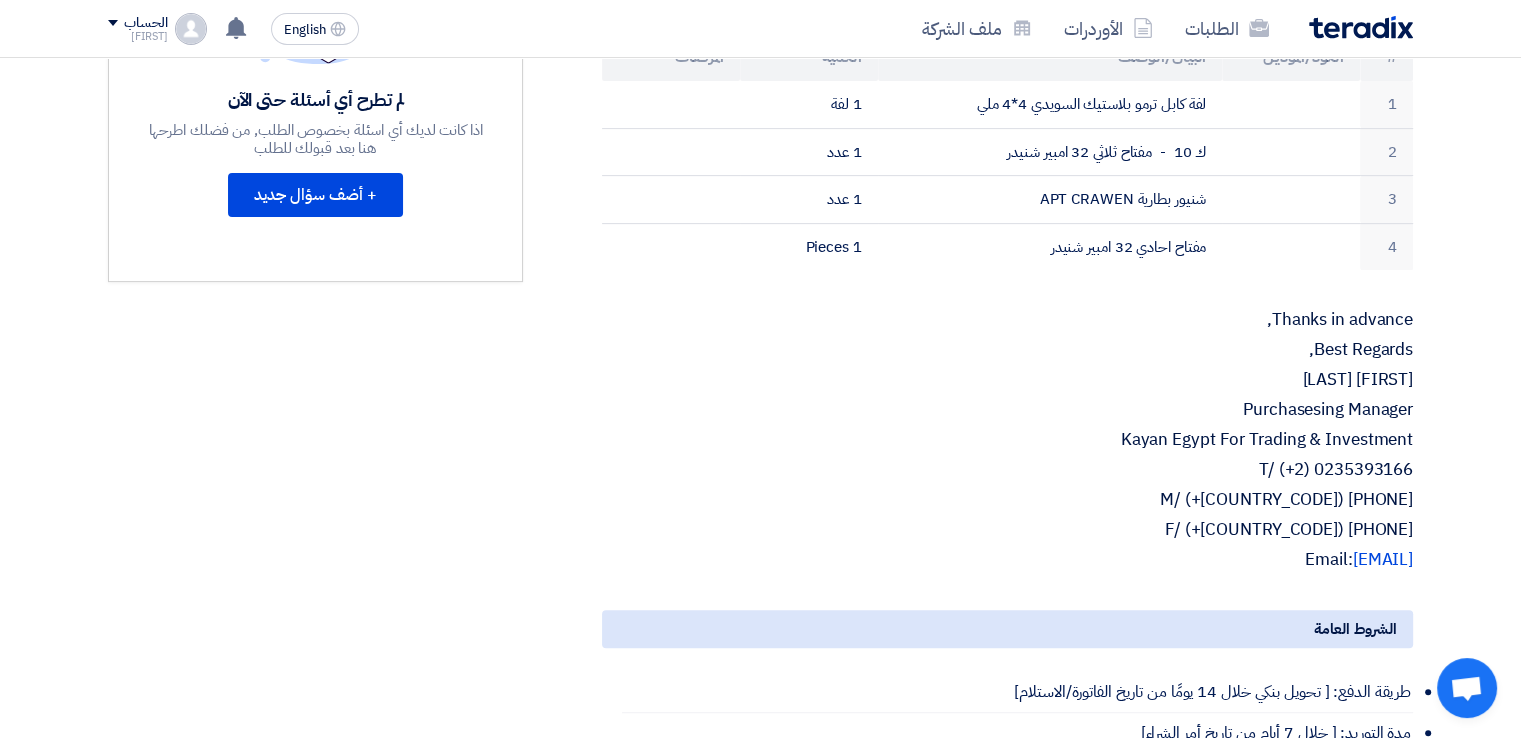 scroll, scrollTop: 0, scrollLeft: 0, axis: both 